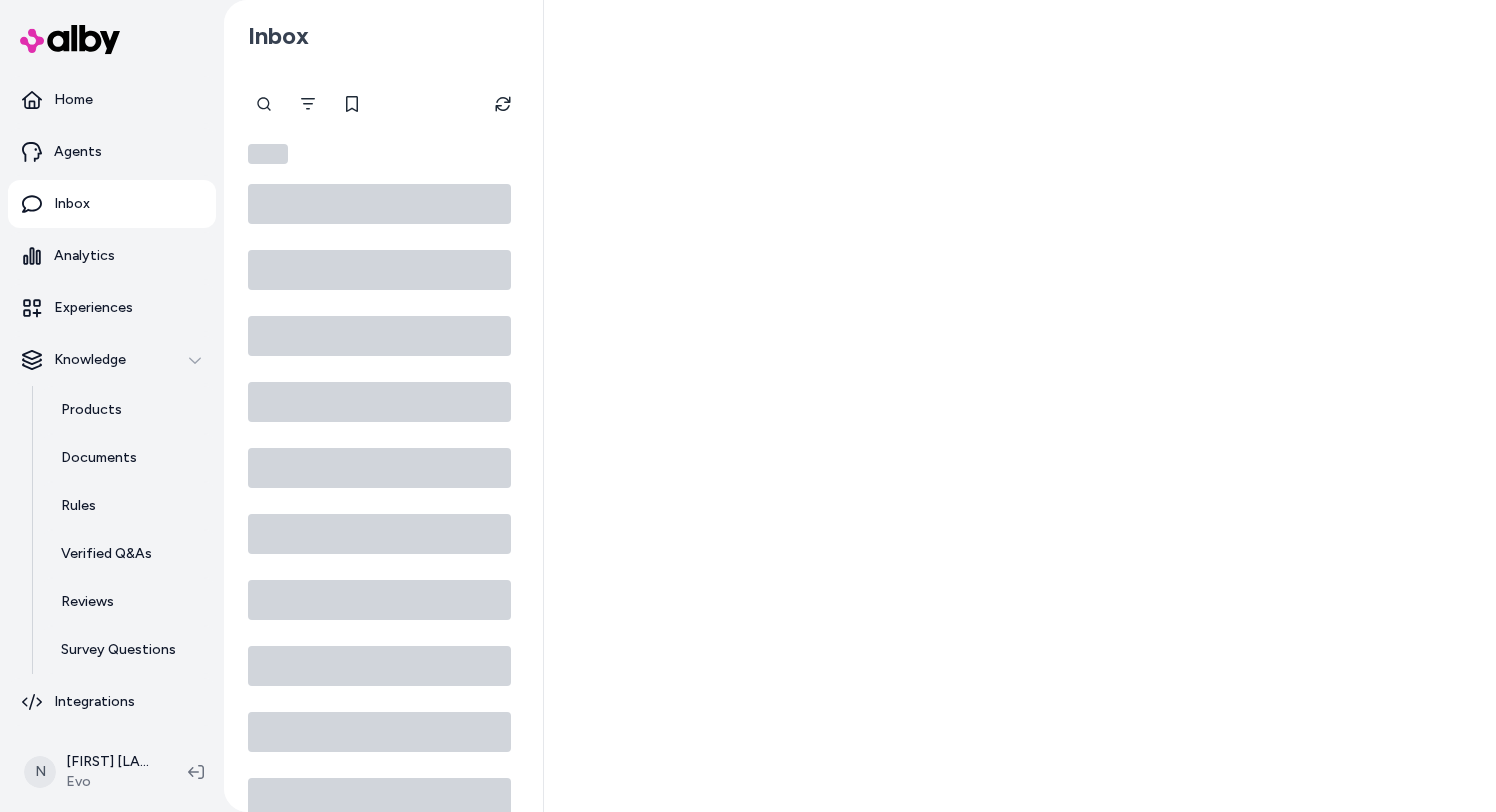 scroll, scrollTop: 0, scrollLeft: 0, axis: both 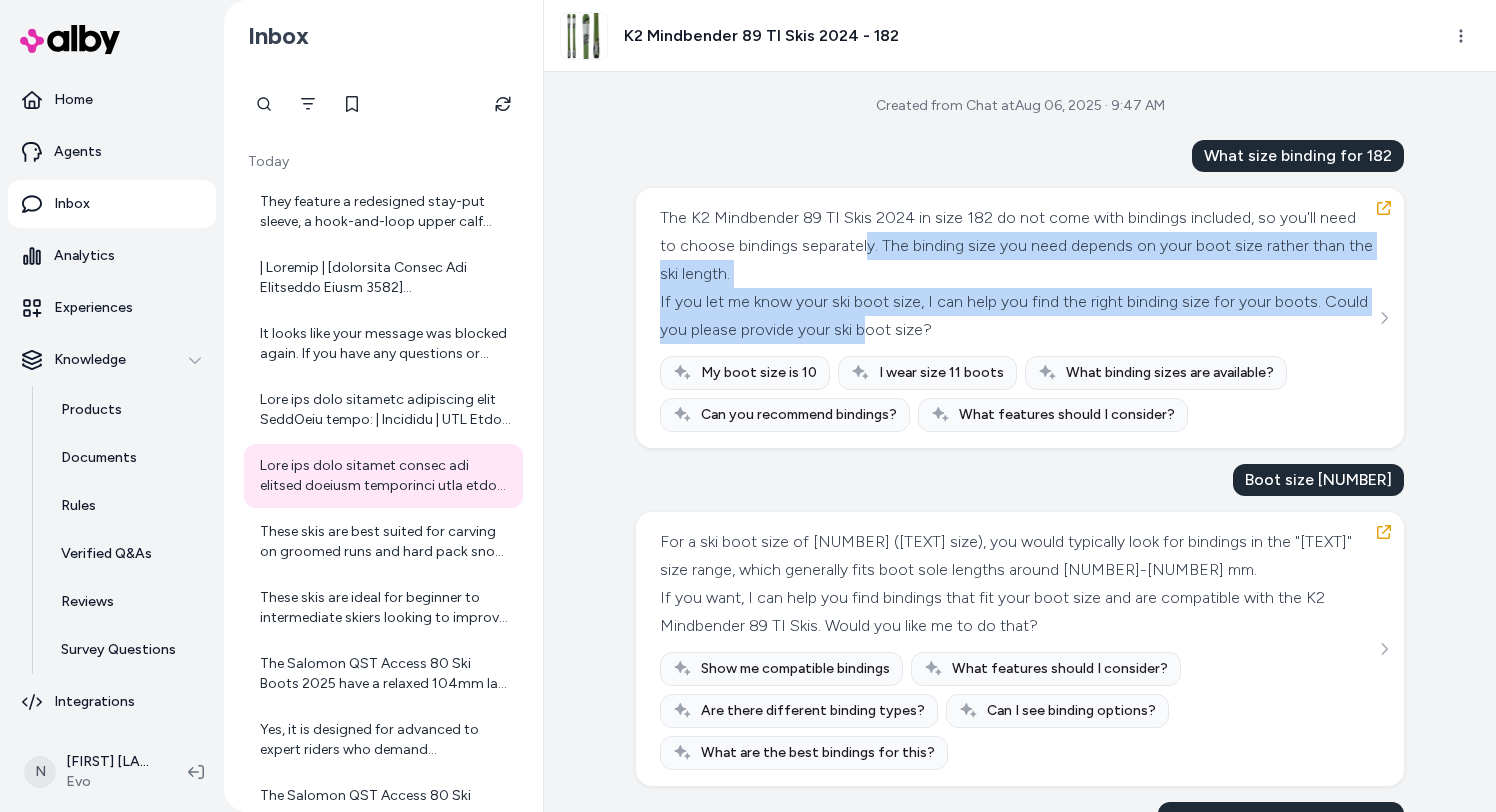 drag, startPoint x: 903, startPoint y: 254, endPoint x: 914, endPoint y: 324, distance: 70.85902 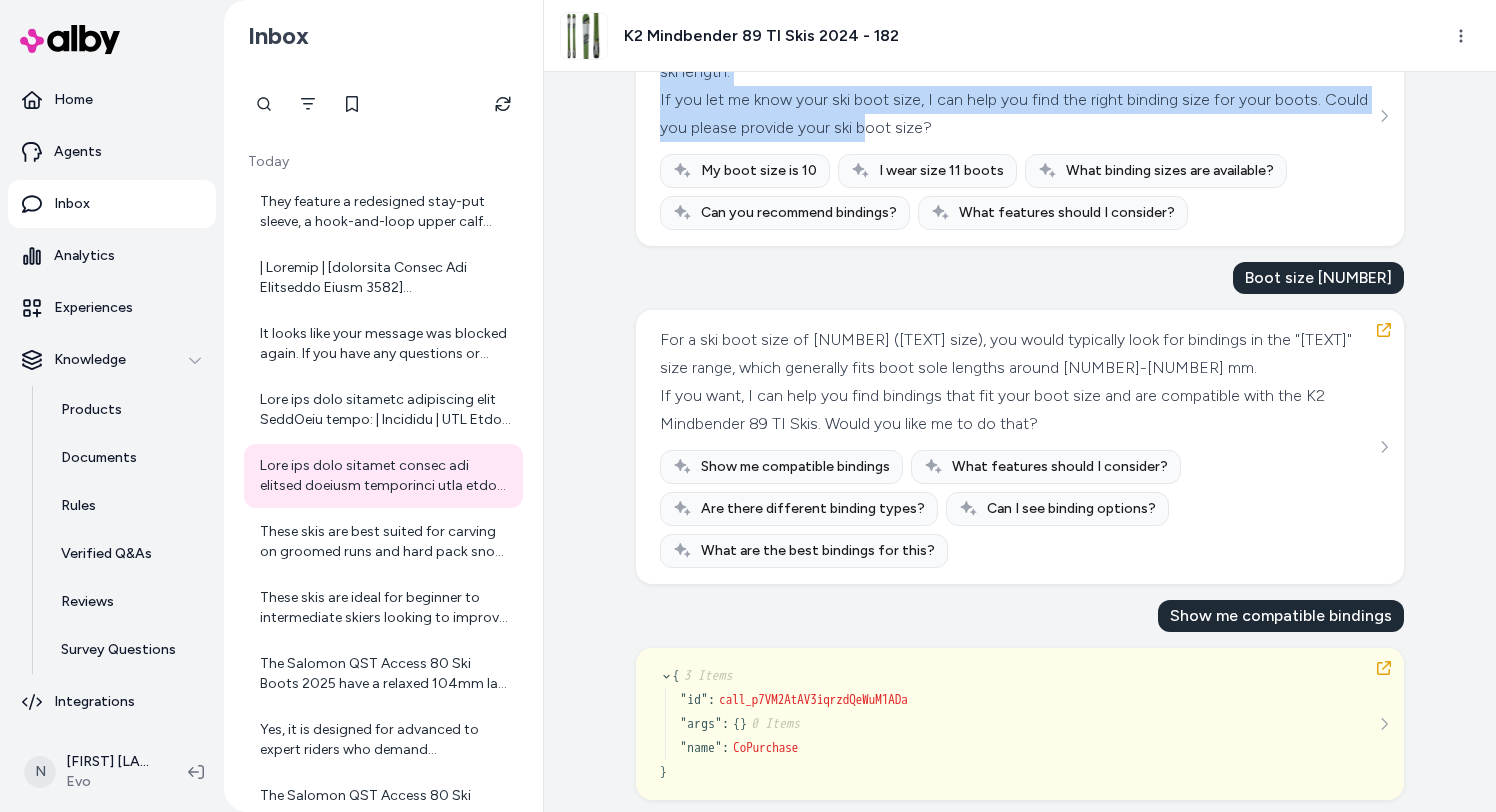 scroll, scrollTop: 243, scrollLeft: 0, axis: vertical 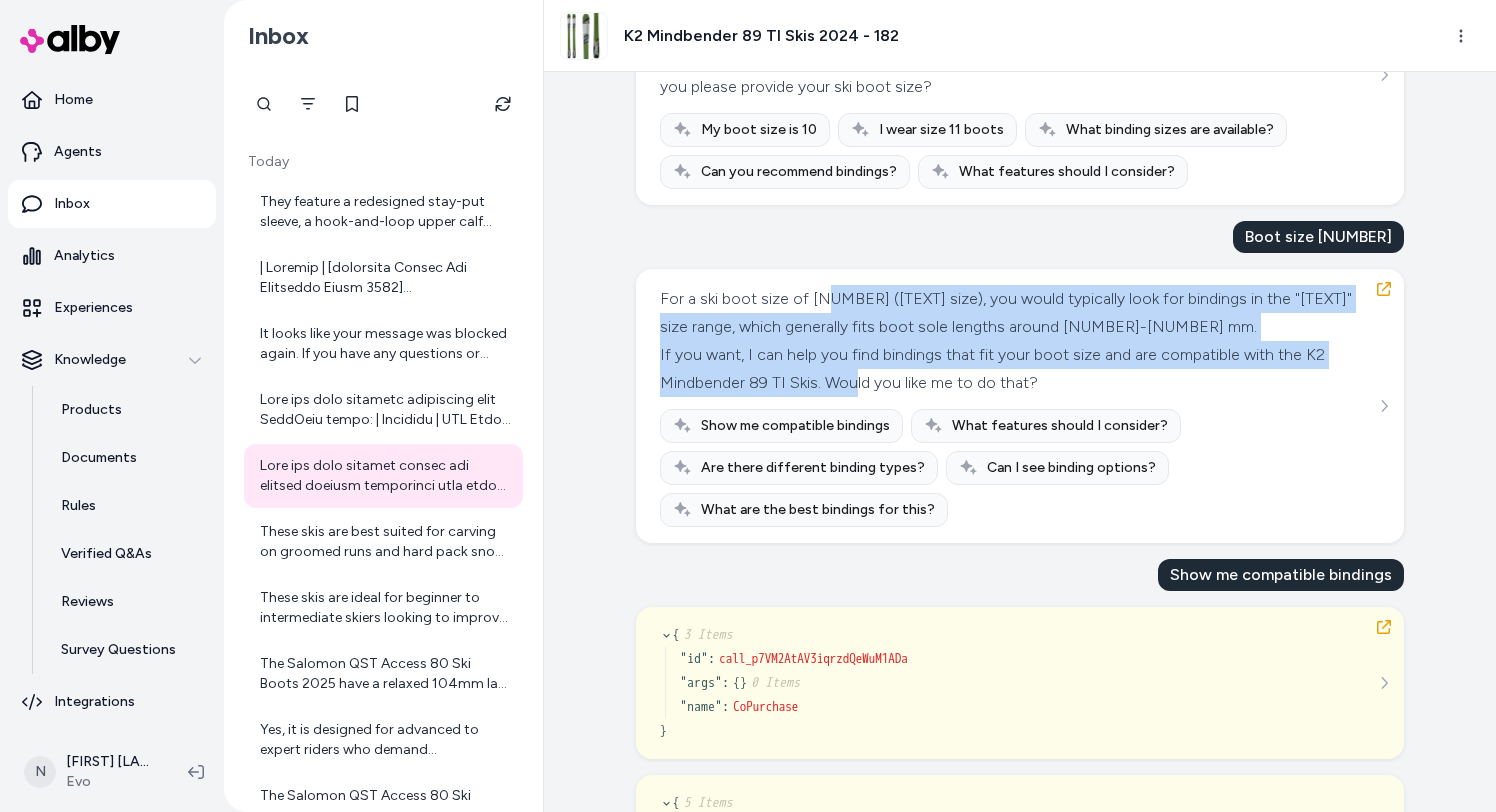 drag, startPoint x: 826, startPoint y: 305, endPoint x: 854, endPoint y: 387, distance: 86.64872 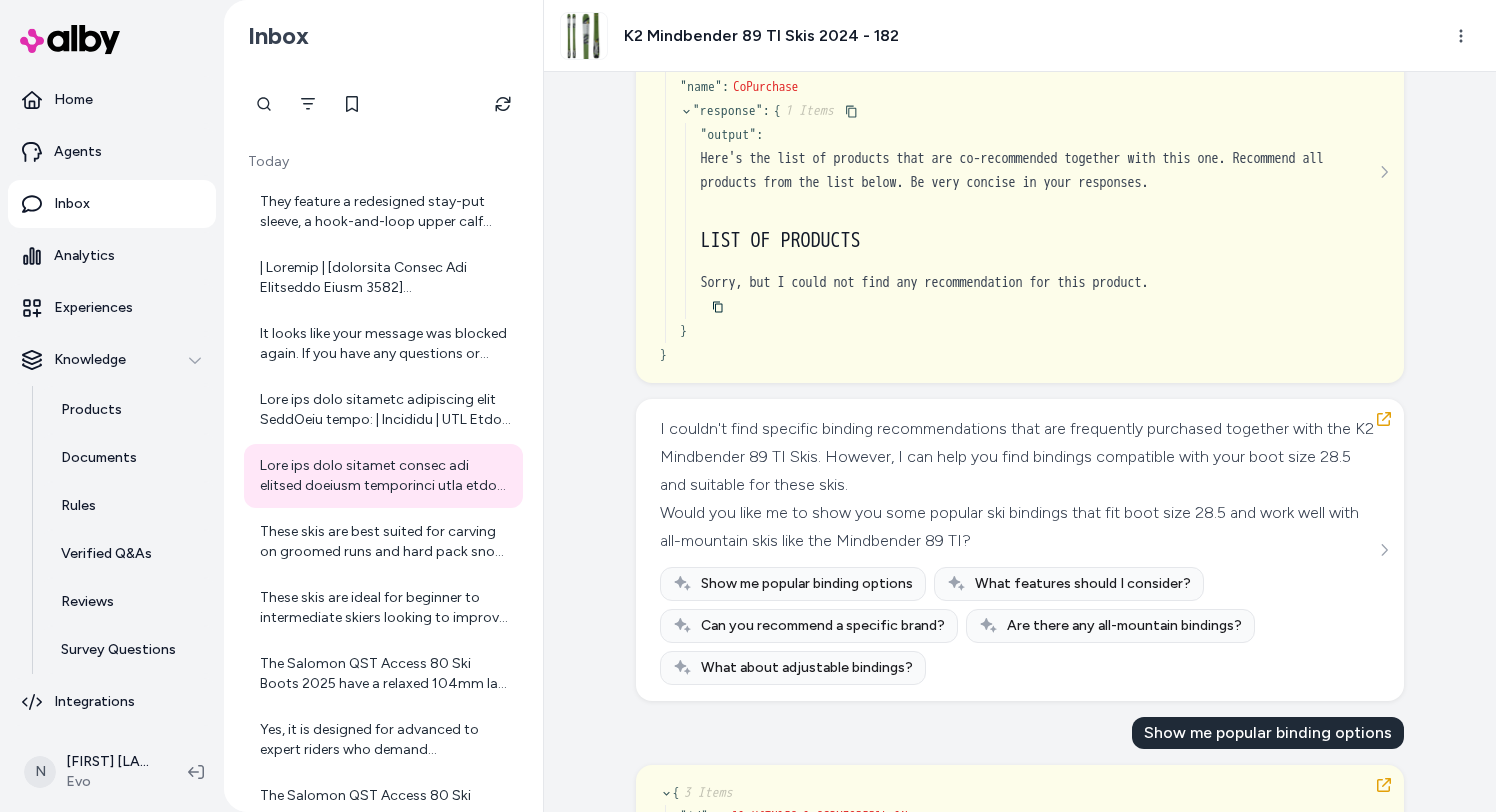 scroll, scrollTop: 1083, scrollLeft: 0, axis: vertical 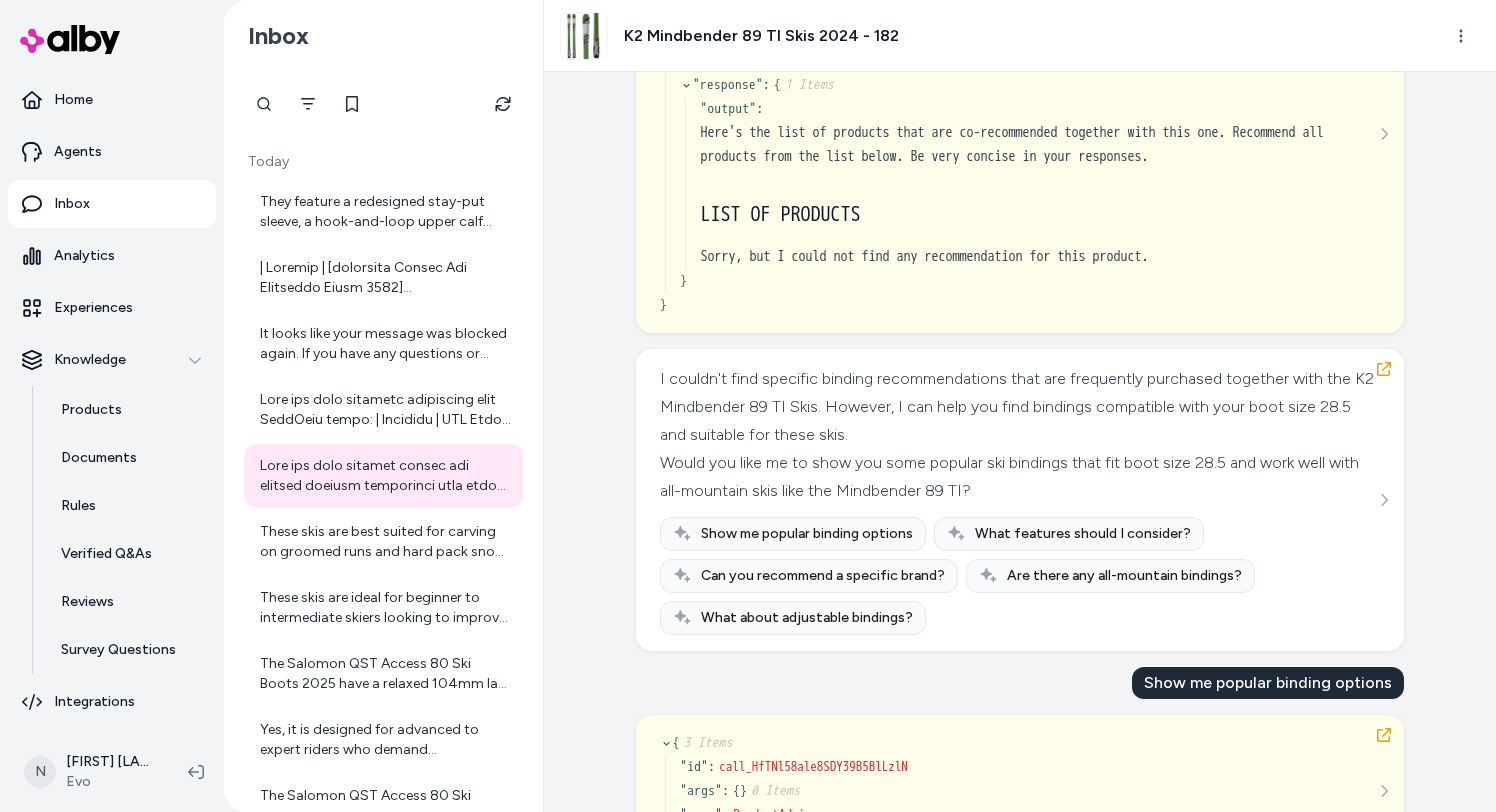 drag, startPoint x: 831, startPoint y: 377, endPoint x: 831, endPoint y: 431, distance: 54 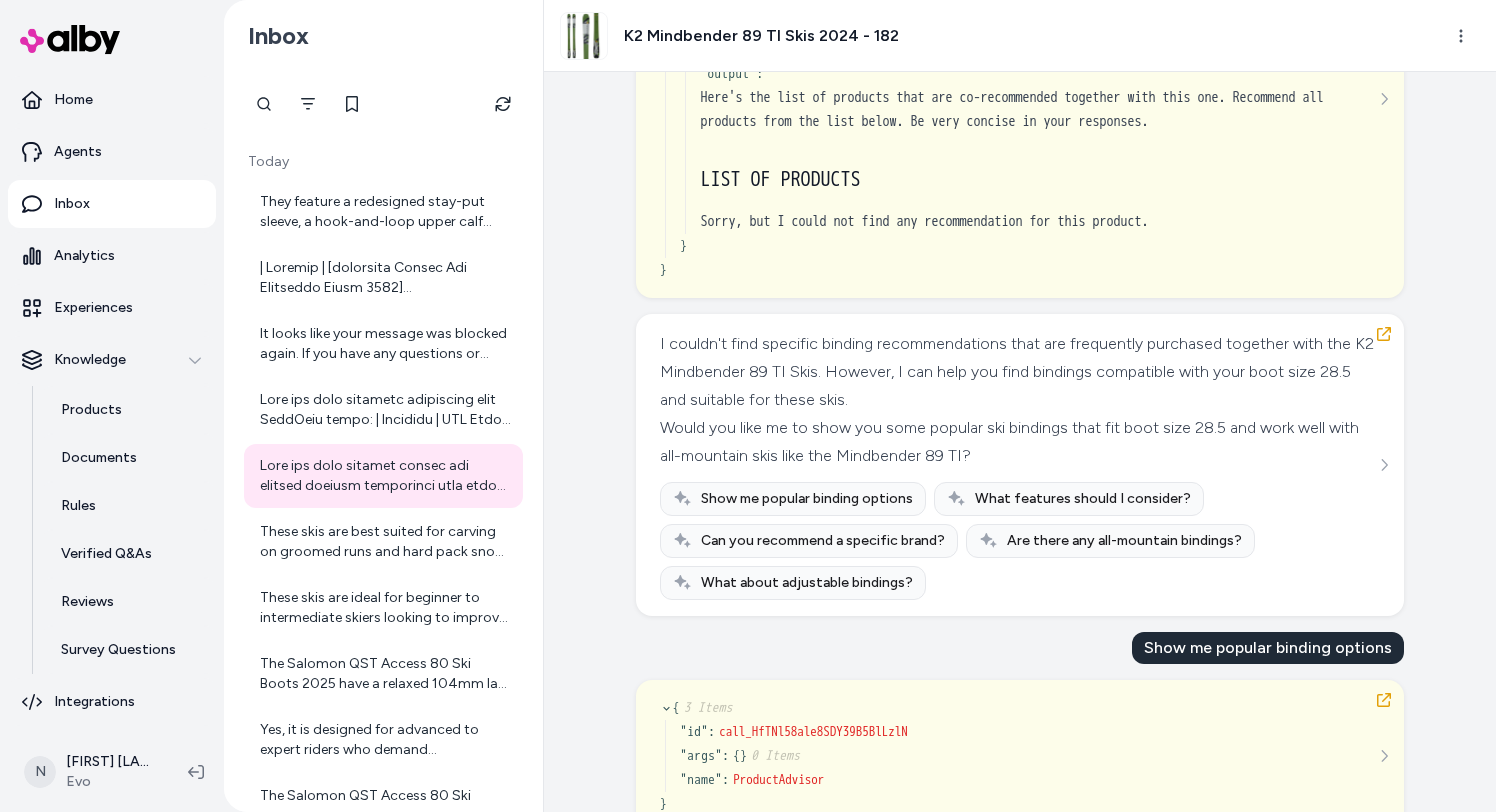 scroll, scrollTop: 1120, scrollLeft: 0, axis: vertical 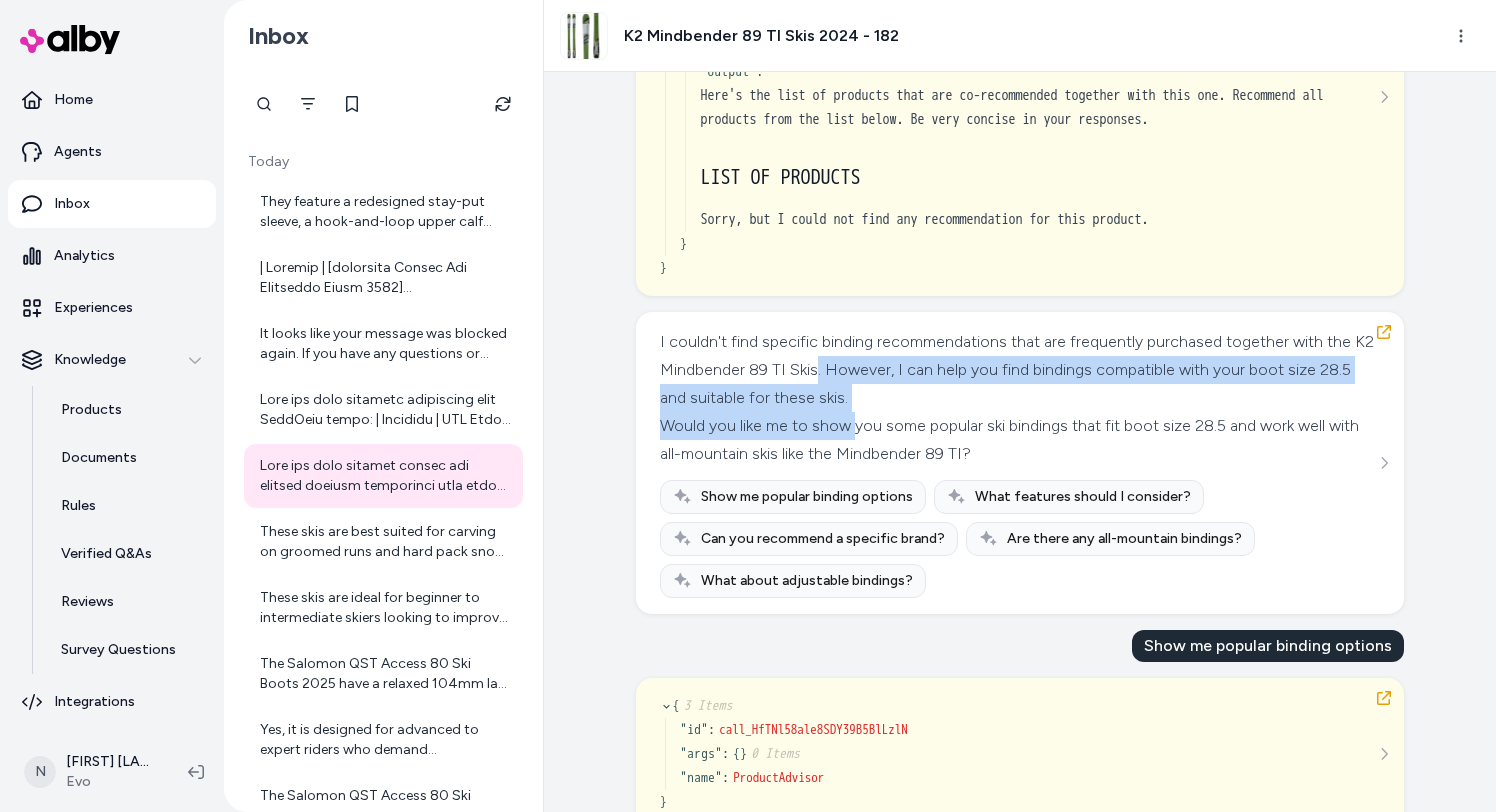 drag, startPoint x: 864, startPoint y: 361, endPoint x: 854, endPoint y: 430, distance: 69.72087 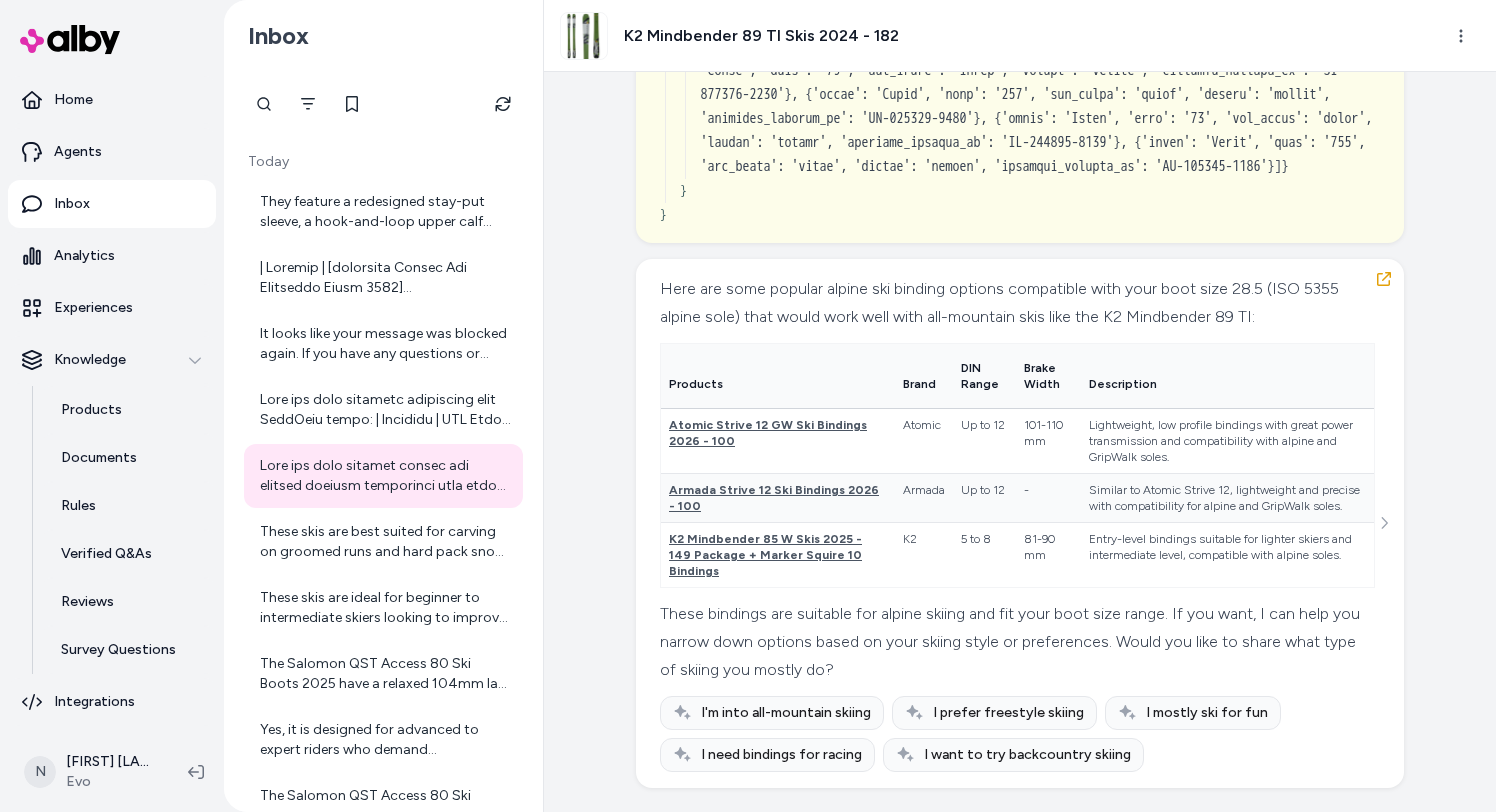 scroll, scrollTop: 23009, scrollLeft: 0, axis: vertical 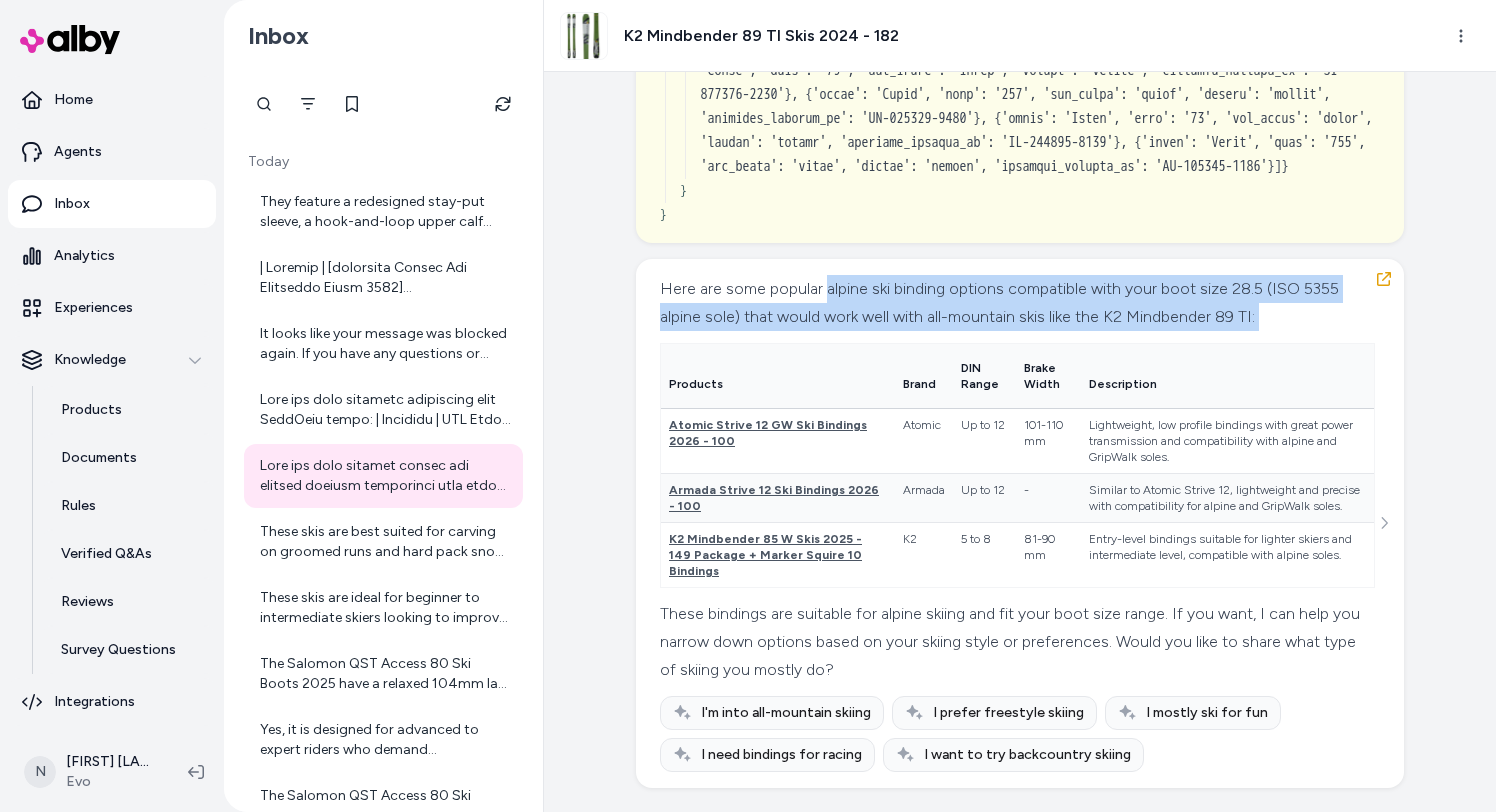 drag, startPoint x: 824, startPoint y: 346, endPoint x: 824, endPoint y: 379, distance: 33 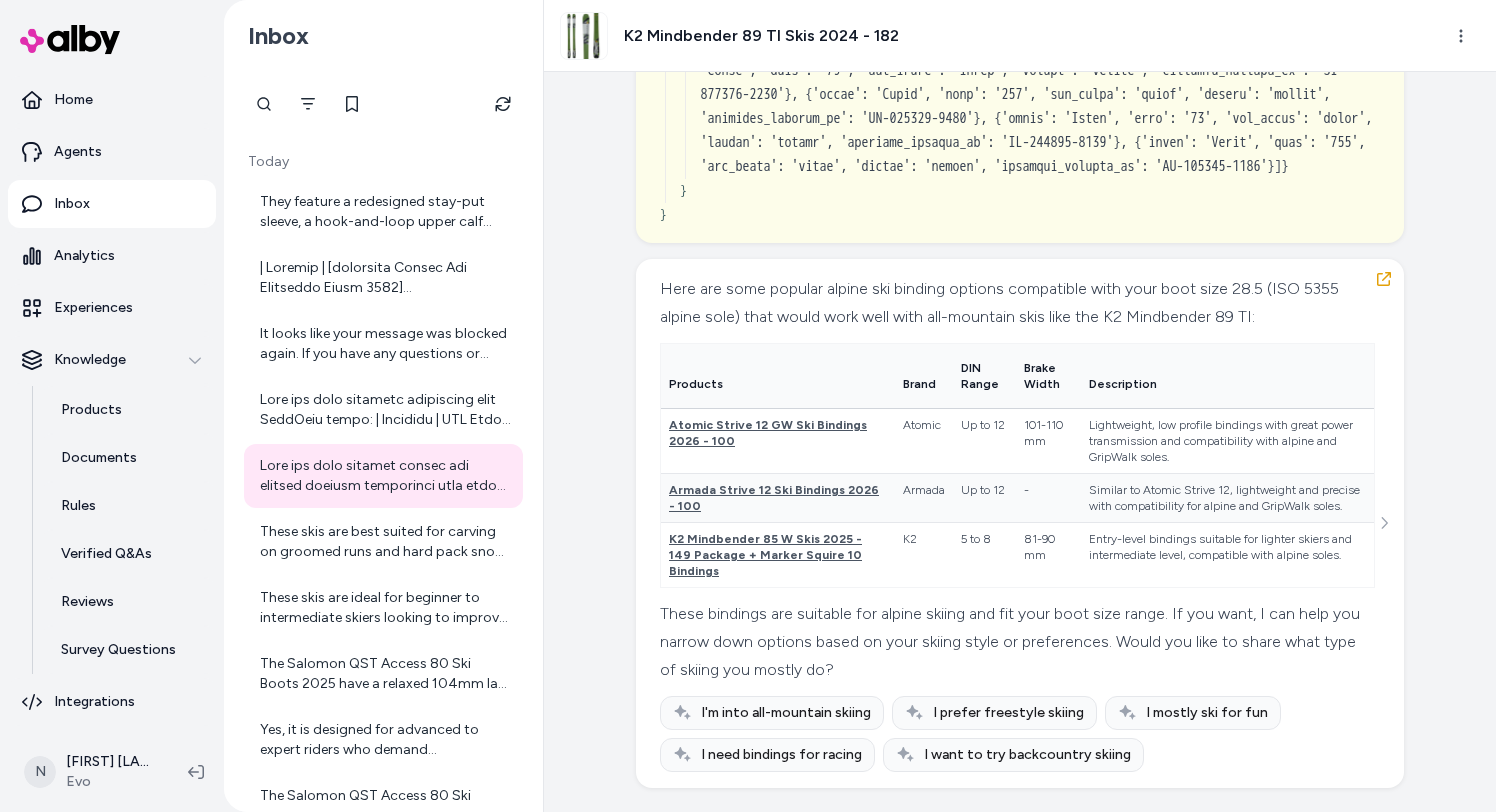 scroll, scrollTop: 23072, scrollLeft: 0, axis: vertical 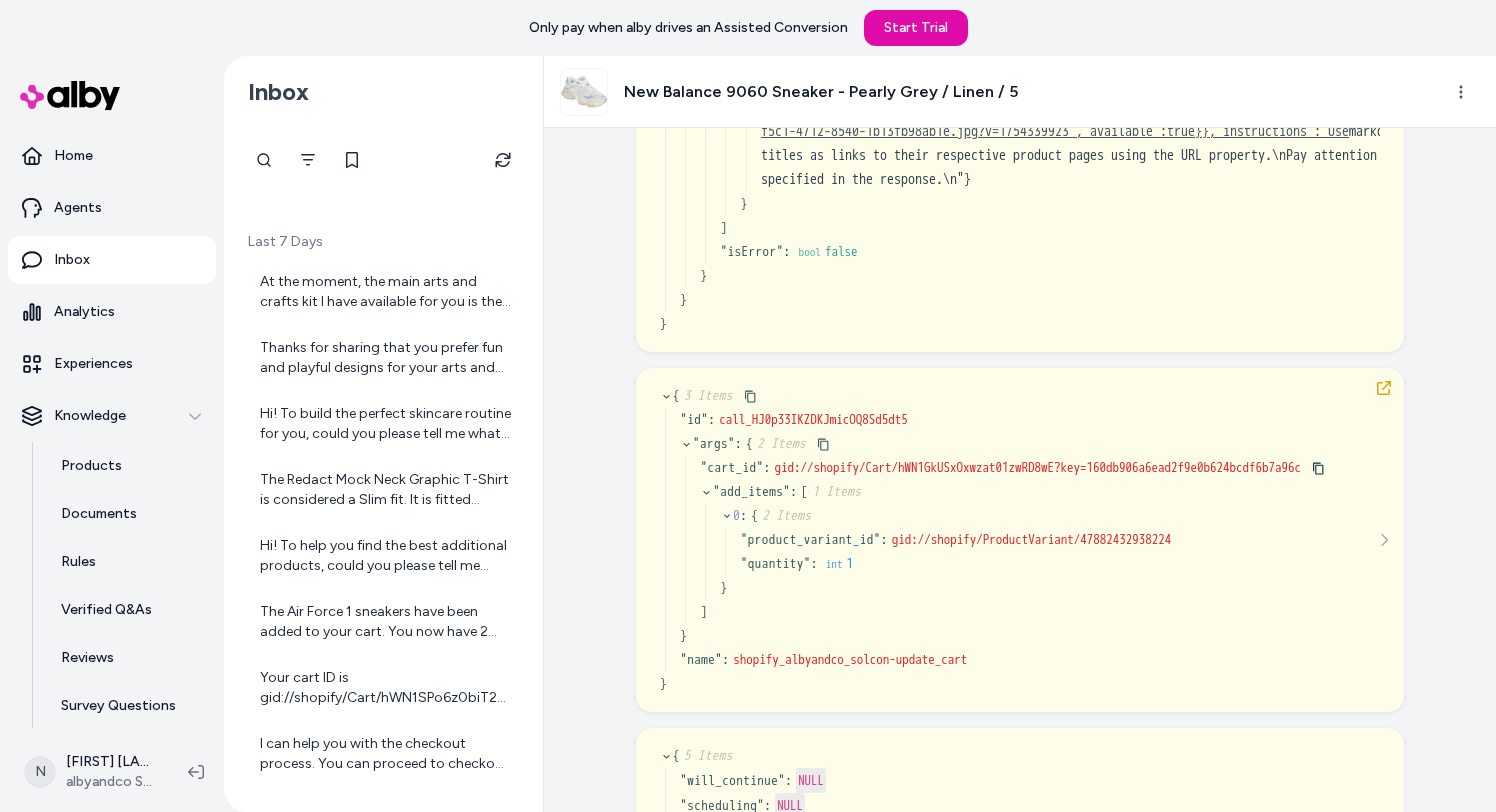 click 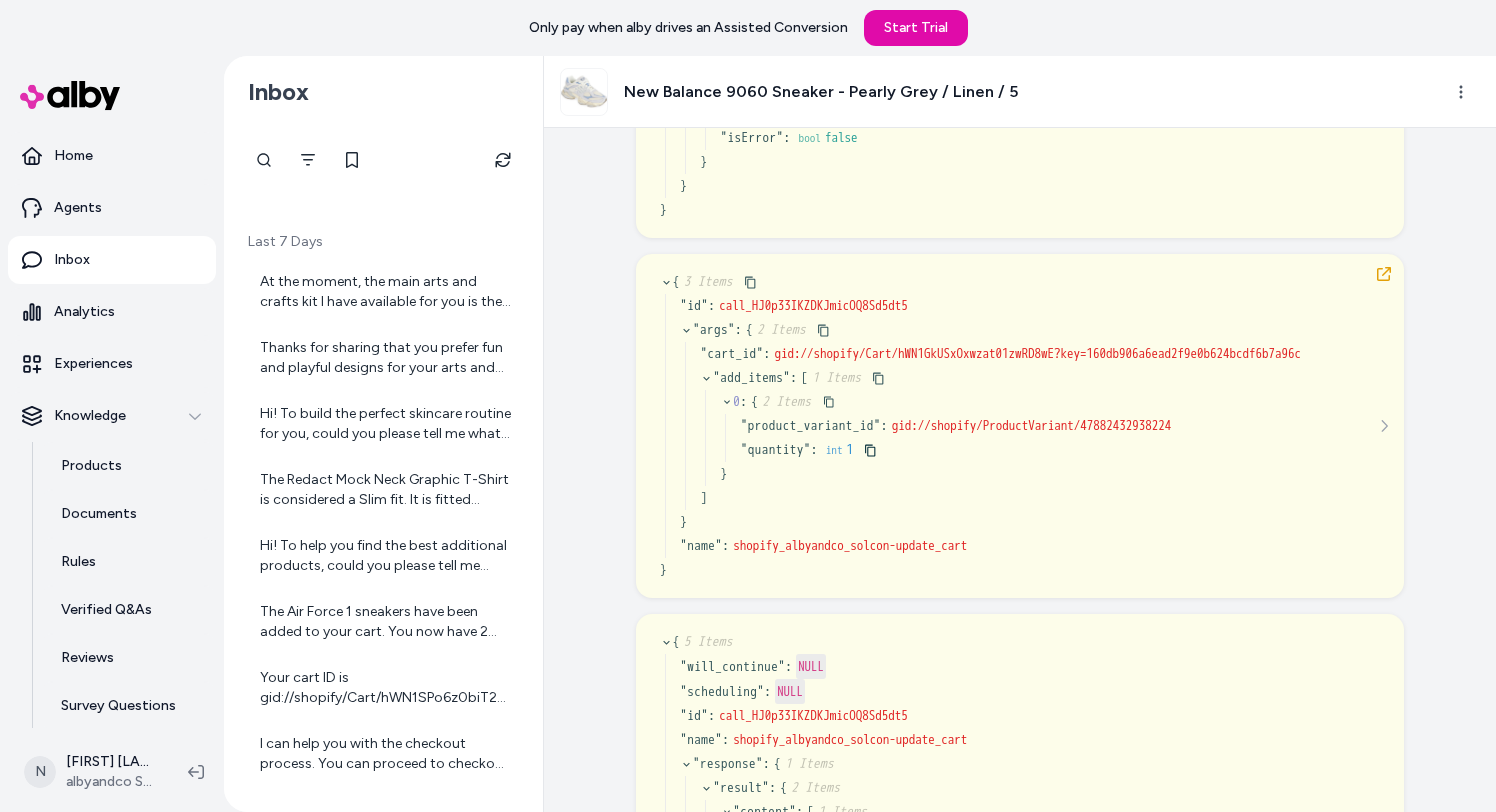 scroll, scrollTop: 4255, scrollLeft: 0, axis: vertical 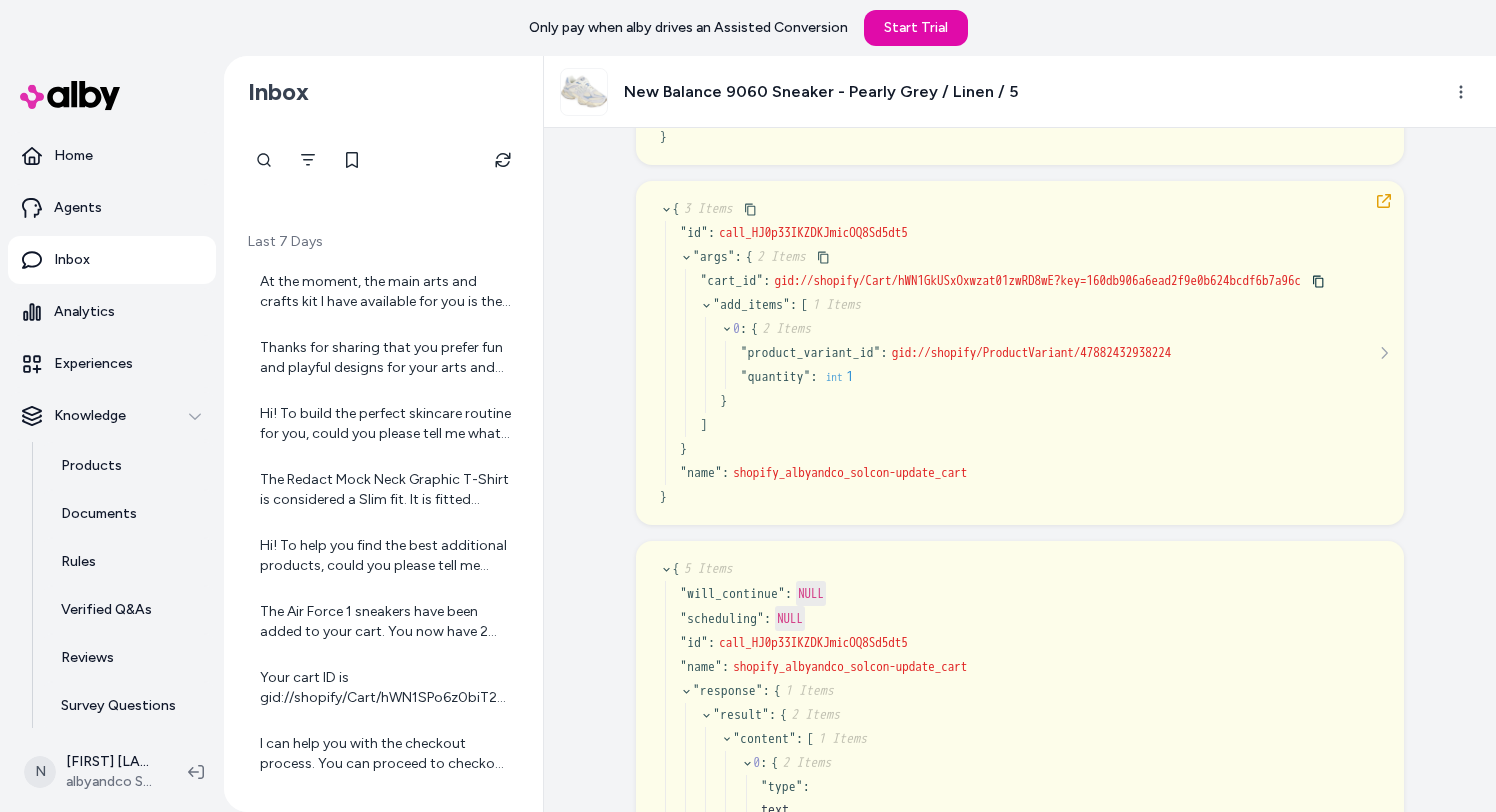 click 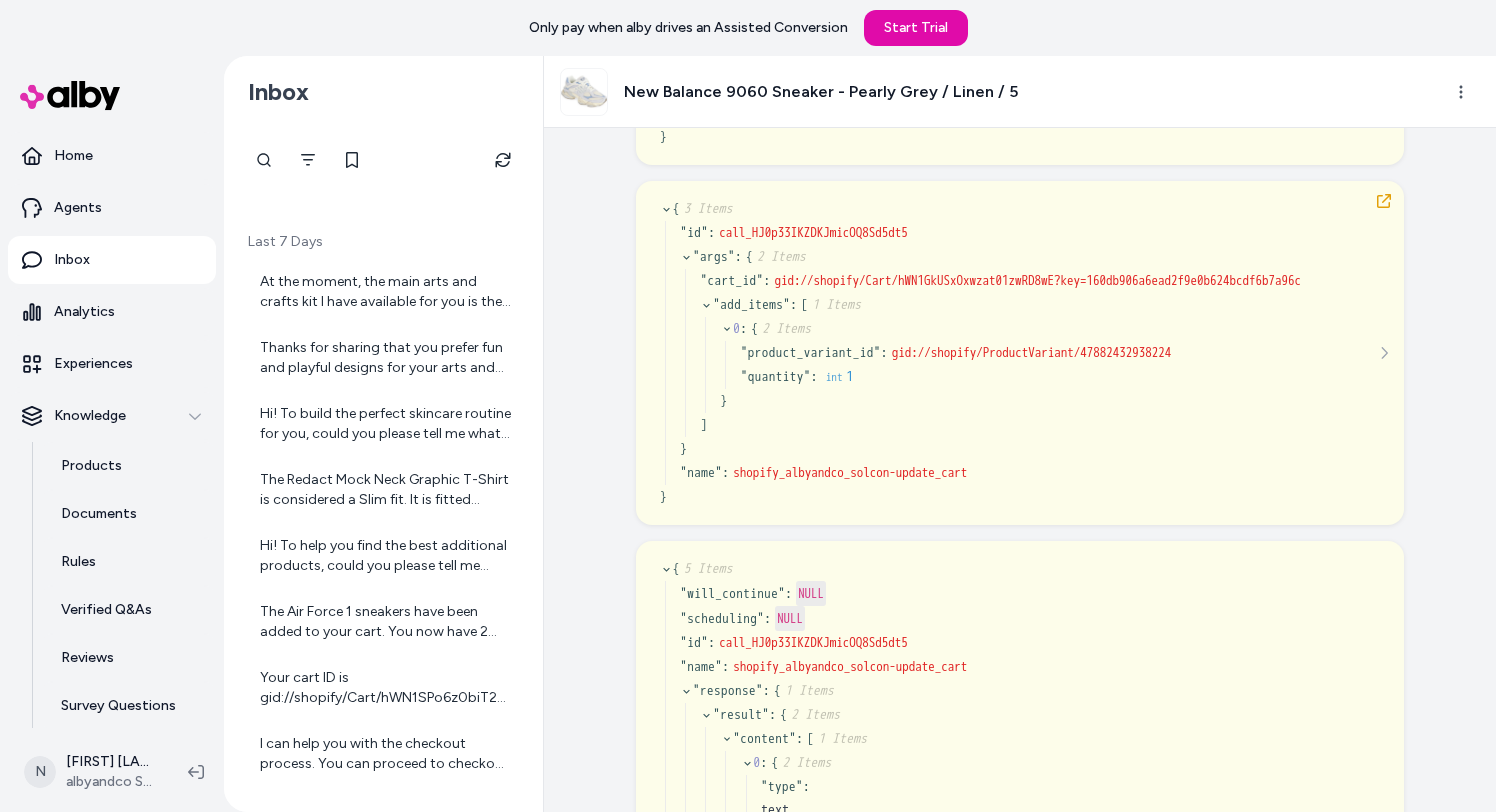click on "Inbox" at bounding box center (72, 260) 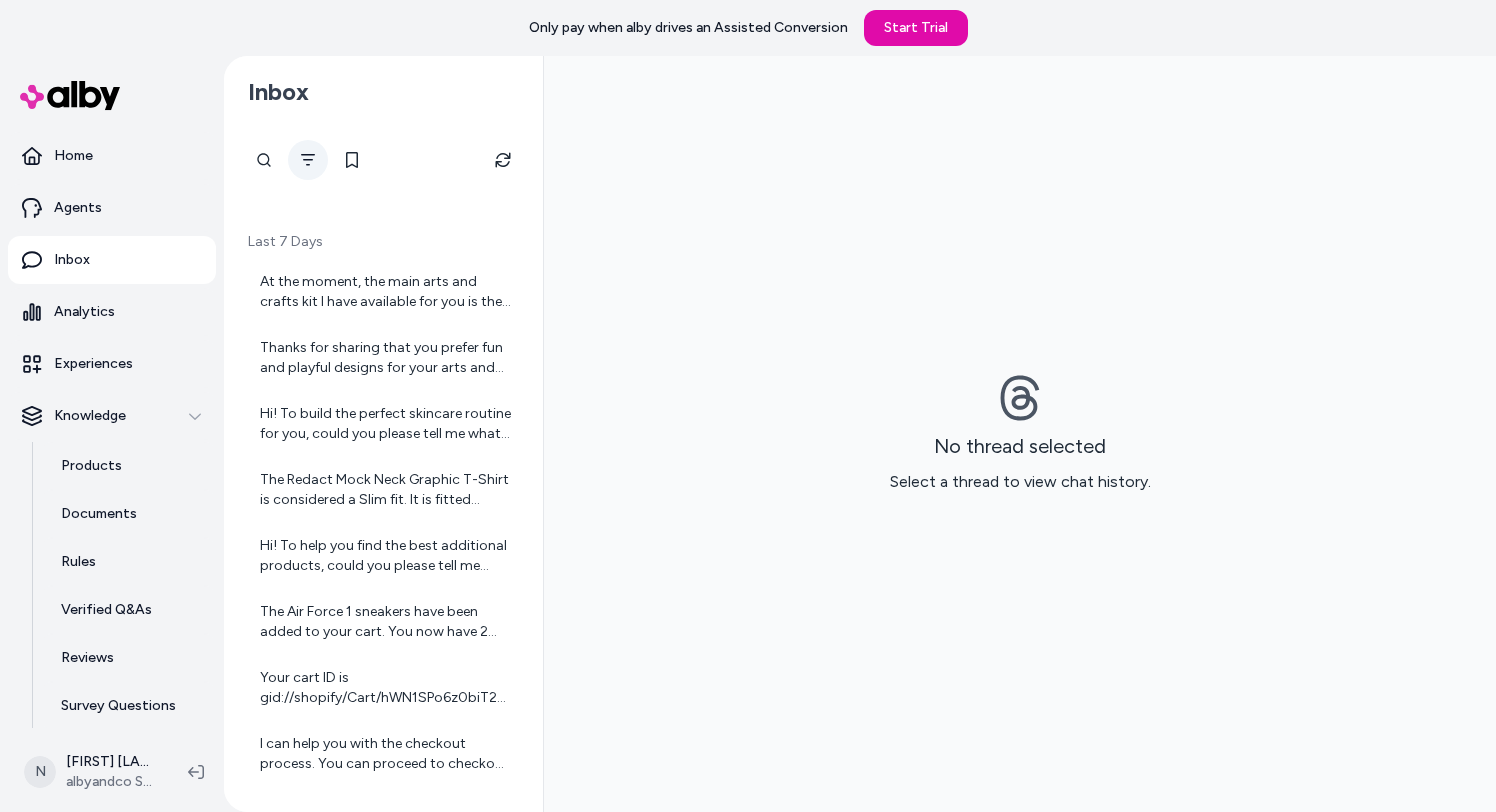 click at bounding box center [308, 160] 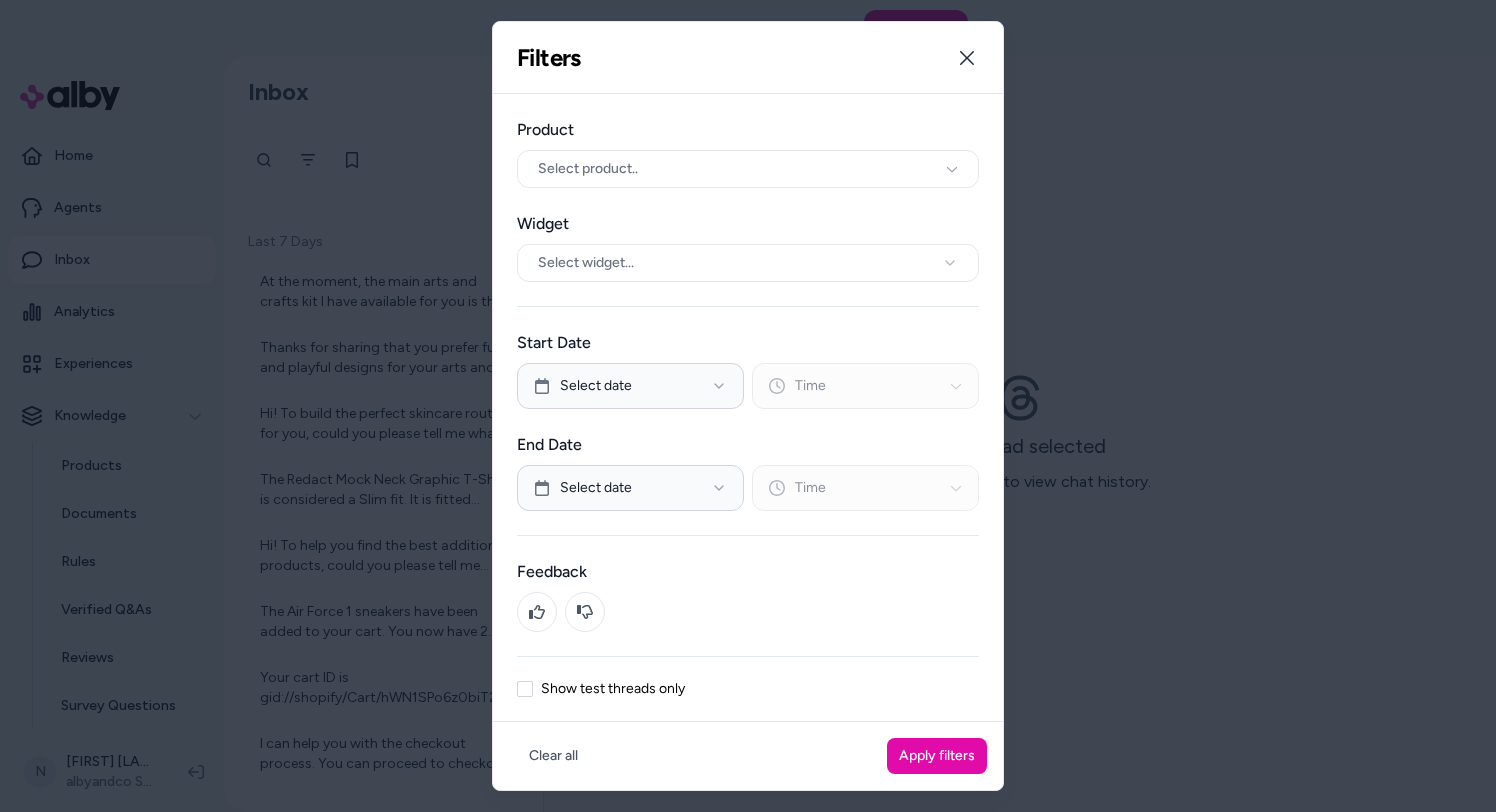 click on "Show test threads only" at bounding box center [613, 689] 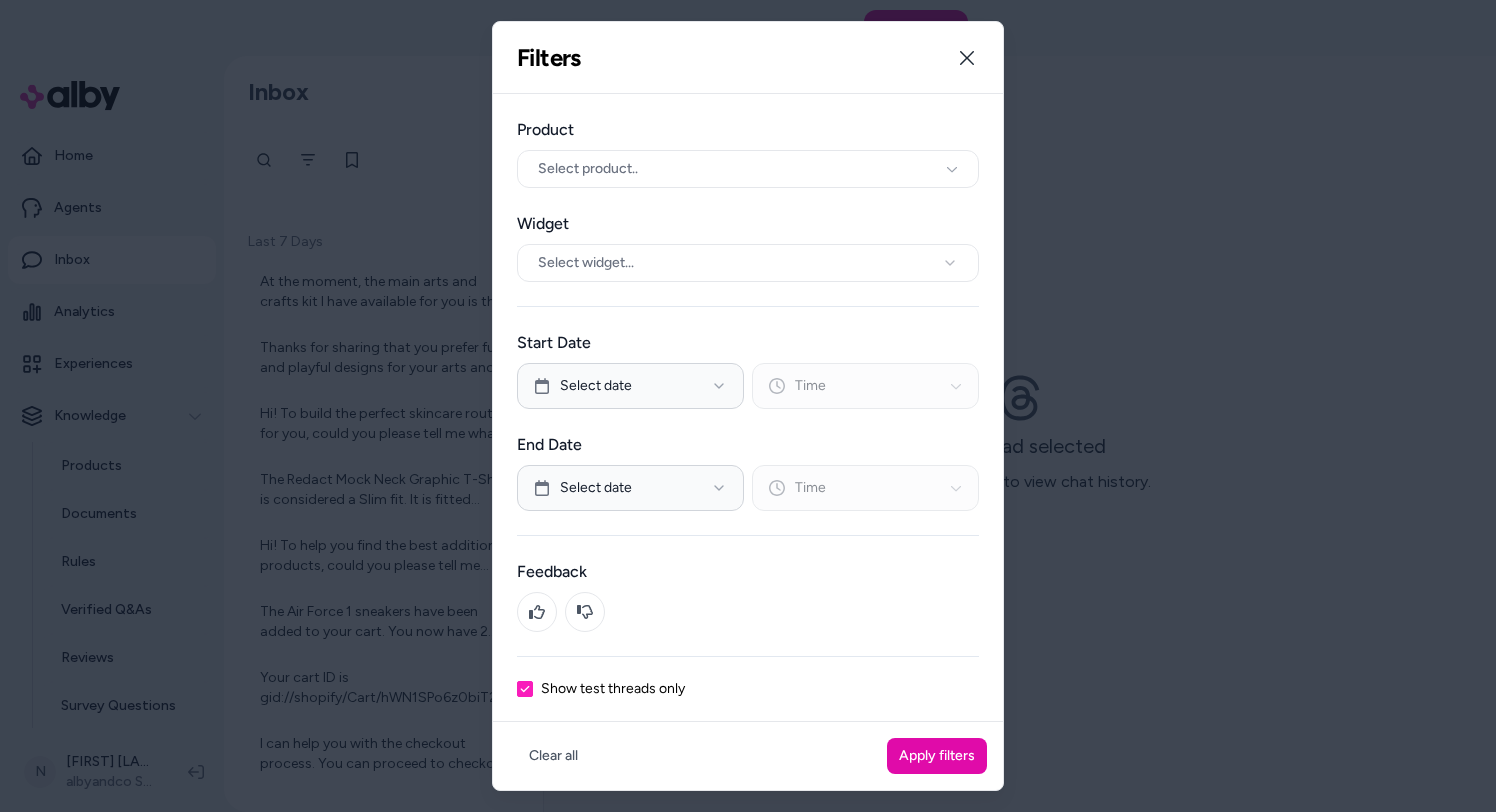 click at bounding box center (748, 406) 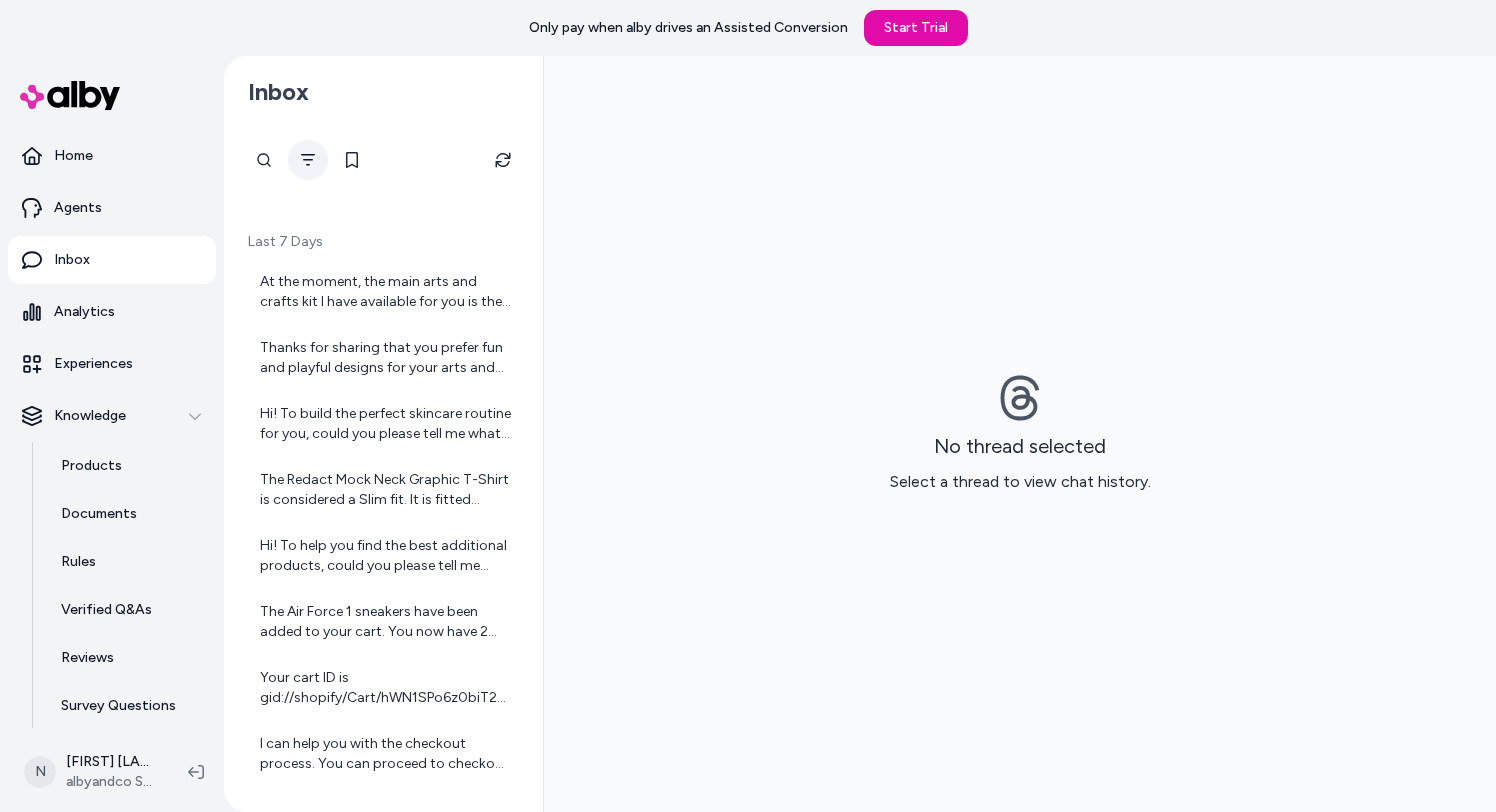 click at bounding box center (308, 160) 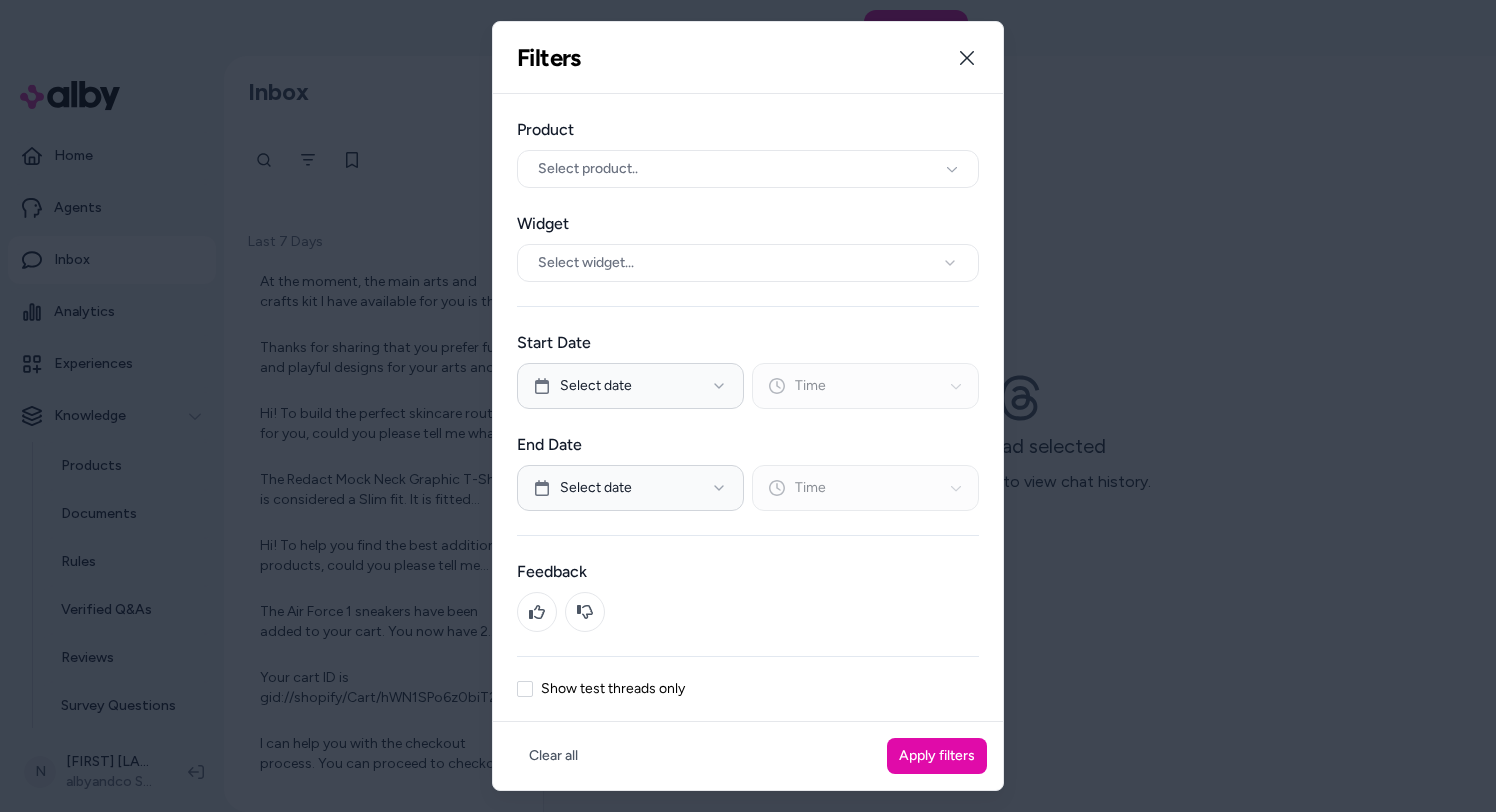 click on "Product Select product..   Widget Select widget... Start Date Select date Time End Date Select date Time Feedback Show test threads only" at bounding box center (748, 408) 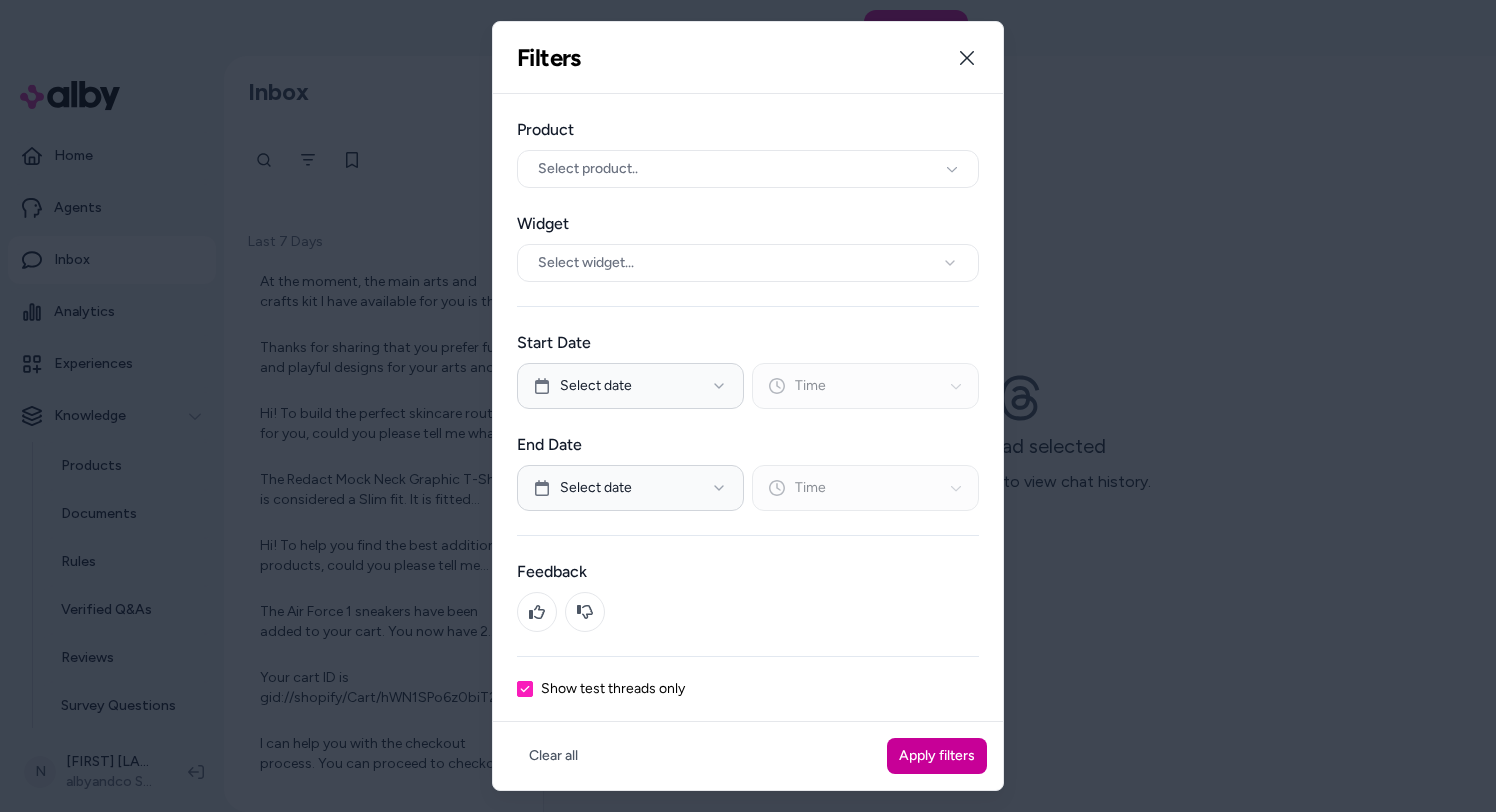 click on "Apply filters" at bounding box center [937, 756] 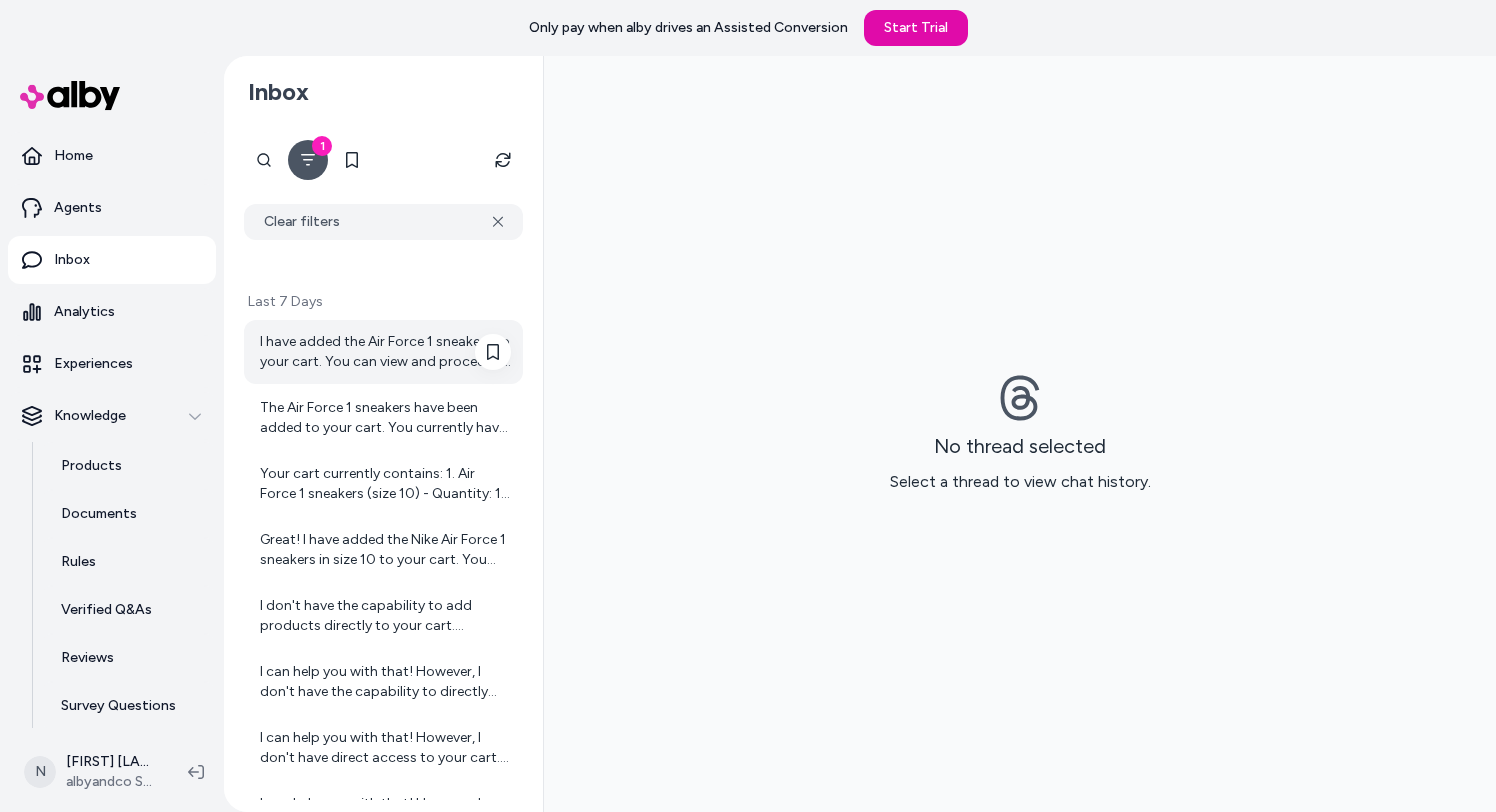 click on "I have added the Air Force 1 sneakers to your cart. You can view and proceed to checkout with your cart here: [Checkout your cart](https://albyandco.myshopify.com/cart/c/hWN1SWkzWTvgyr1YIanuhxbN?key=db41692e6831caa36344aa3c6676f8fe).
Is there anything else you would like to add or any other assistance you need?" at bounding box center (383, 352) 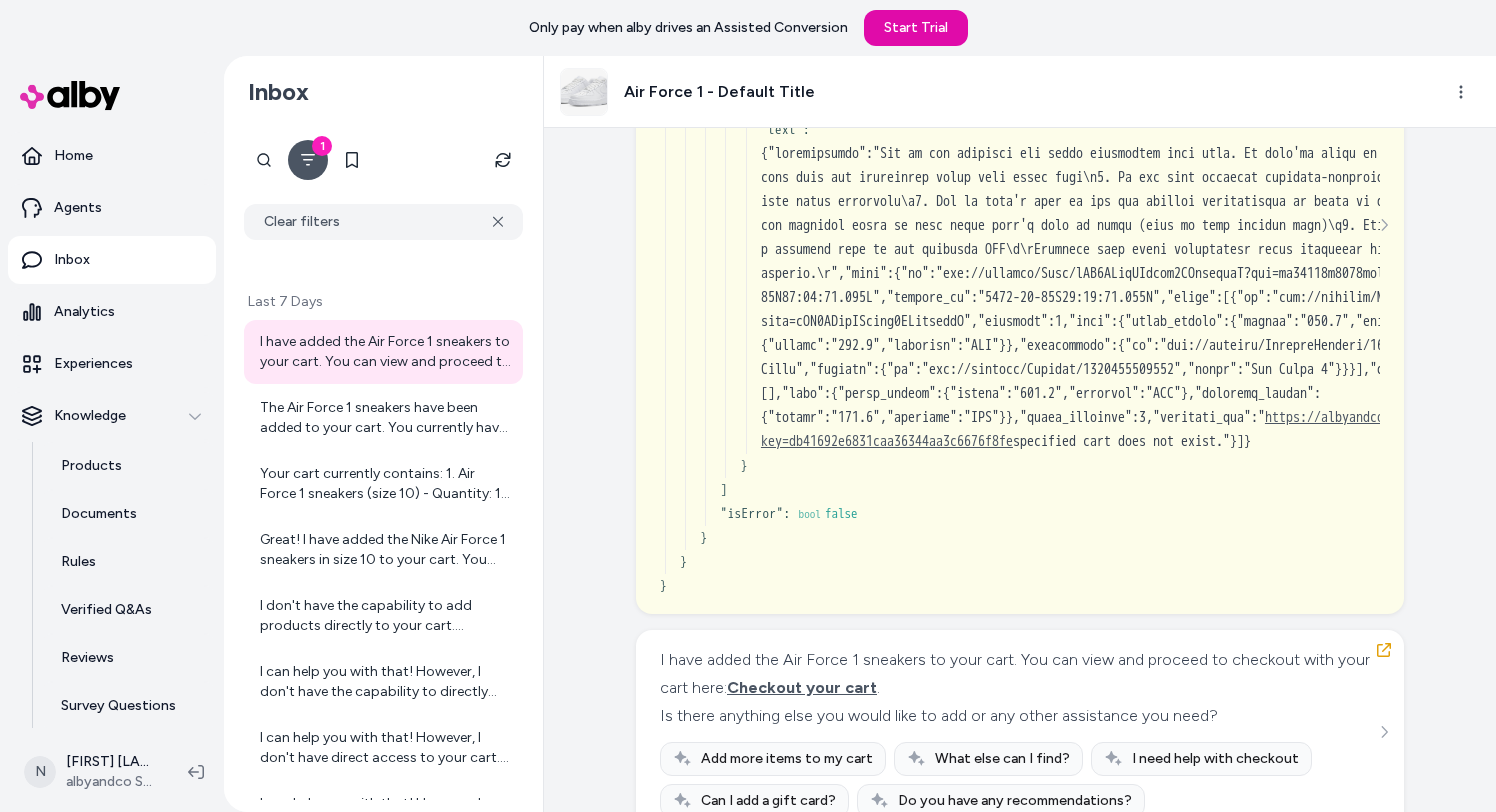 scroll, scrollTop: 1974, scrollLeft: 0, axis: vertical 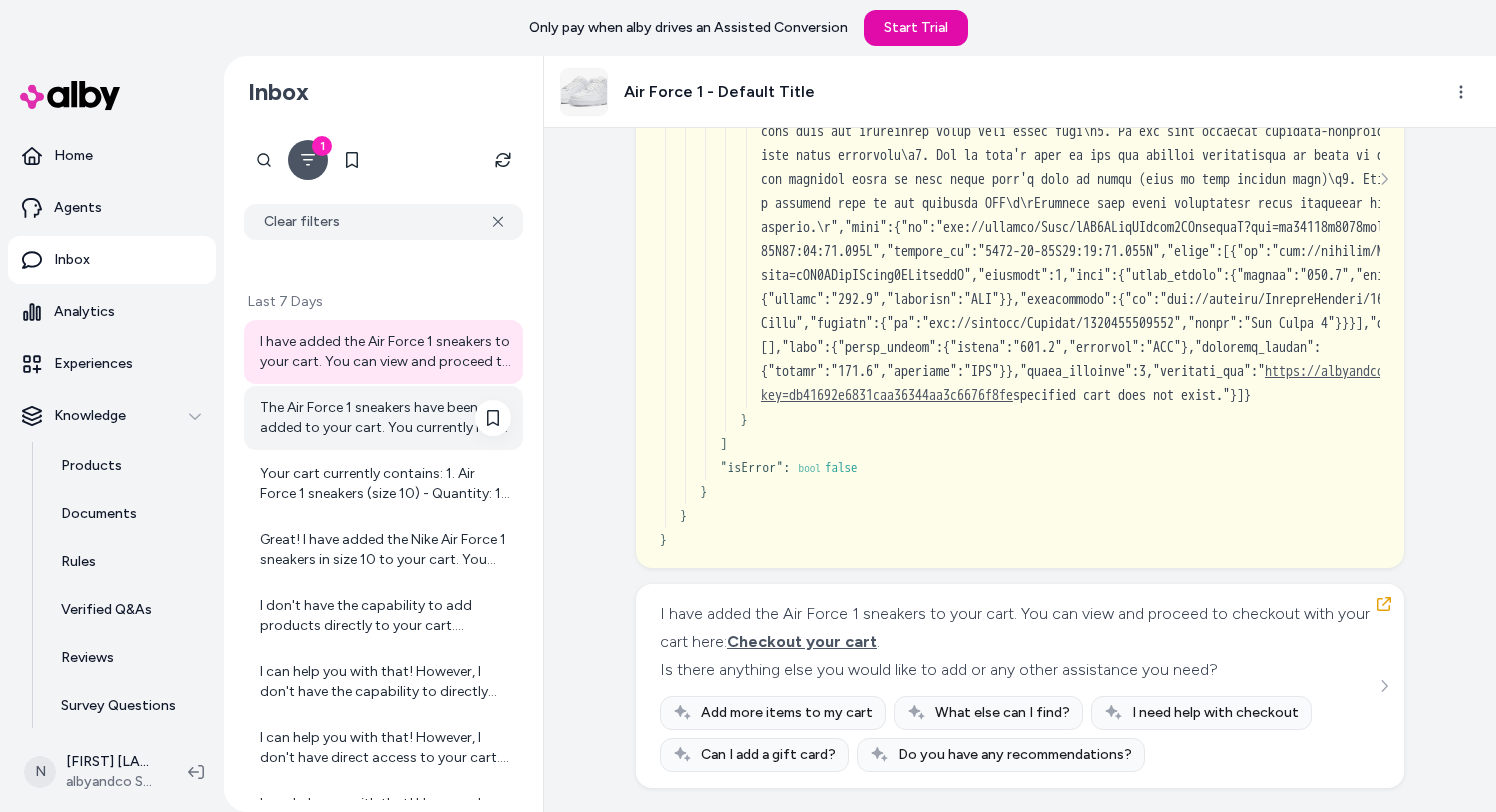 click on "The Air Force 1 sneakers have been added to your cart. You currently have 5 items in your cart with a total of $644.98.
Have you found everything you need? If you're ready to check out, I can help you with the next steps like selecting a shipping option, adding any special instructions, or applying discount codes or gift cards.
You can also view or proceed to checkout here: [Go to Checkout](https://albyandco.myshopify.com/cart/c/hWN1SPo6z0biT2nOurRyrPm6?key=e104439a9a30b31c86abfb1652f69ba6)" at bounding box center (385, 418) 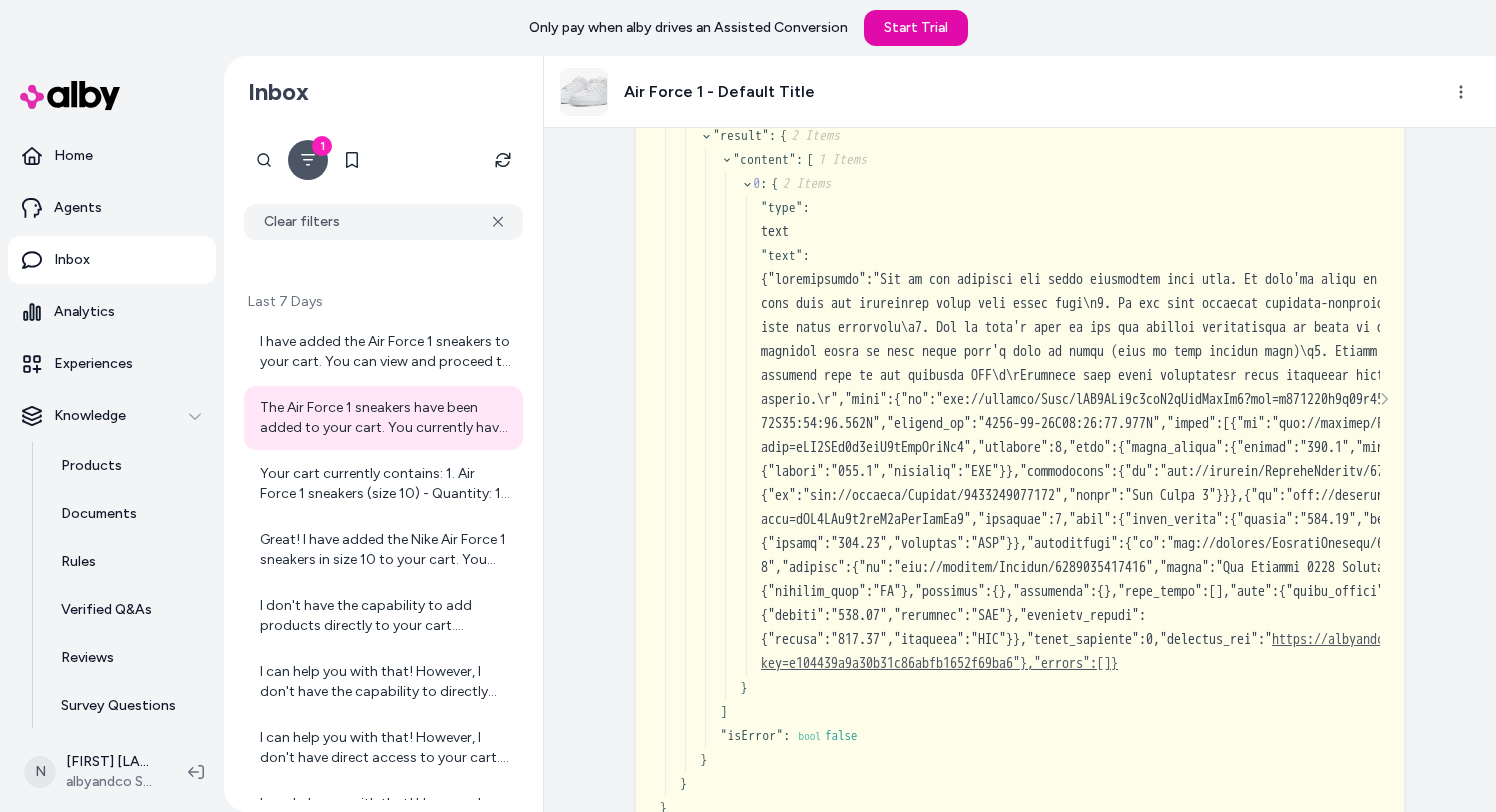 scroll, scrollTop: 1019, scrollLeft: 0, axis: vertical 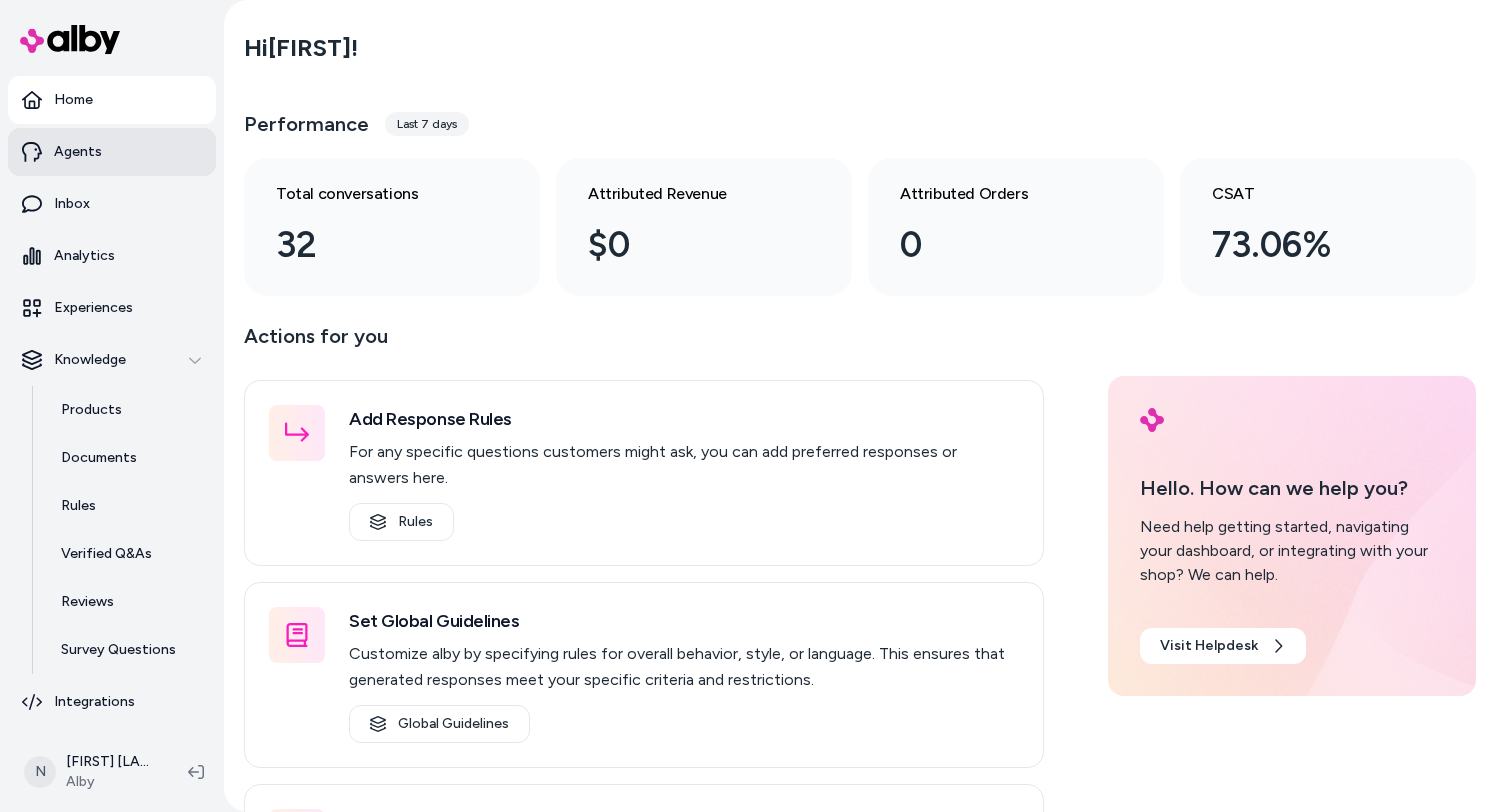 click on "Agents" at bounding box center [112, 152] 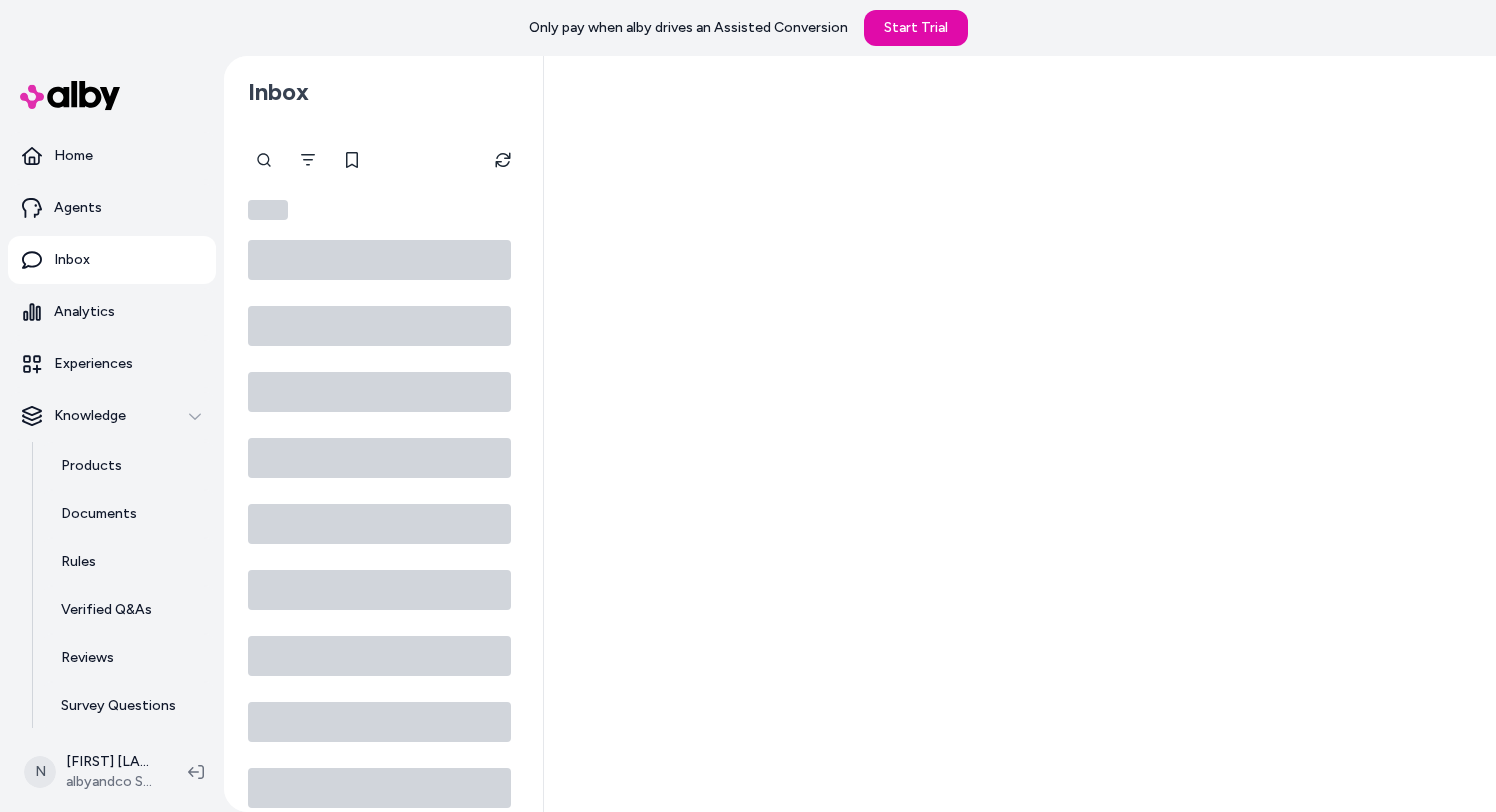scroll, scrollTop: 0, scrollLeft: 0, axis: both 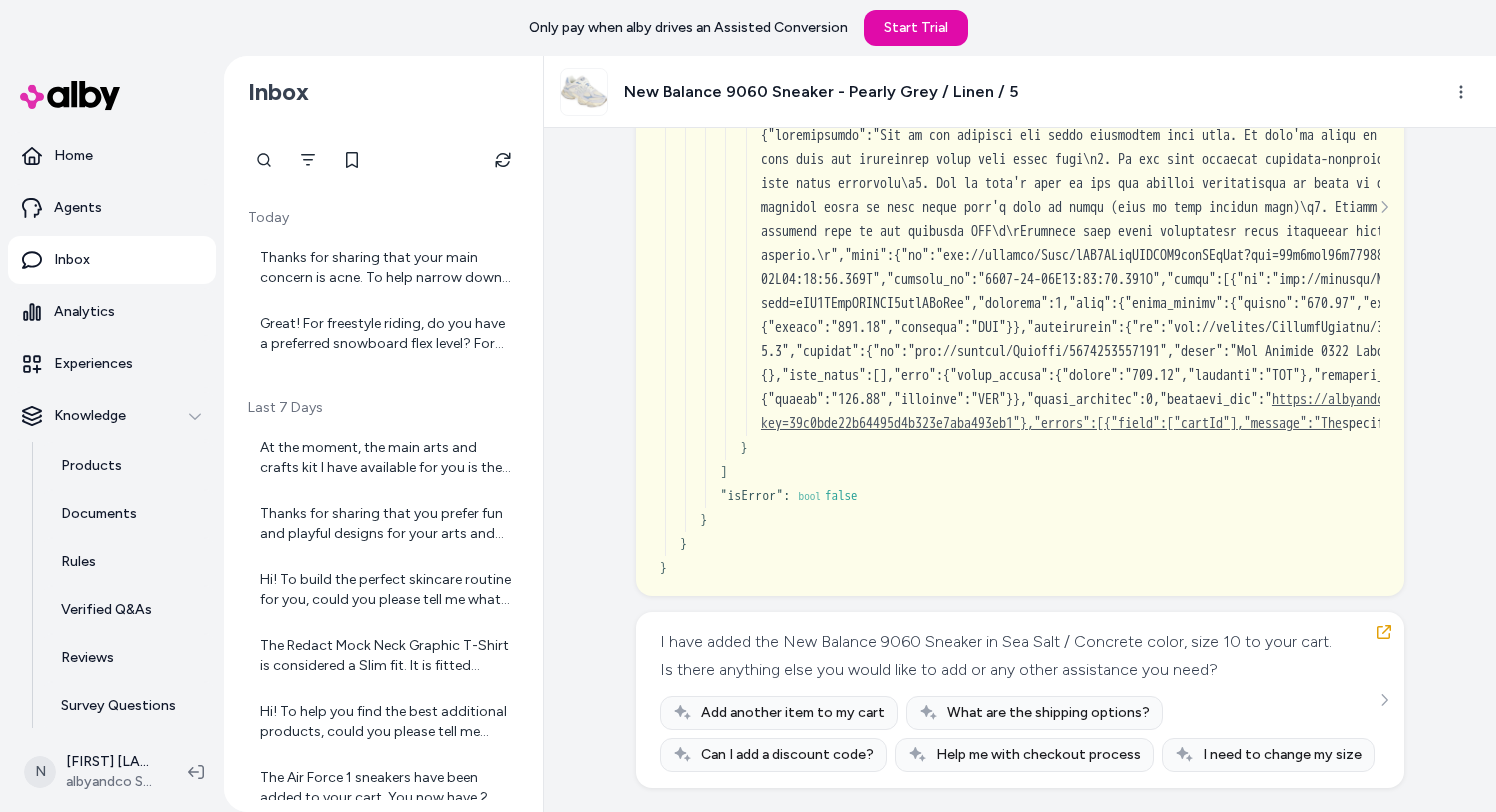 drag, startPoint x: 761, startPoint y: 362, endPoint x: 796, endPoint y: 441, distance: 86.40602 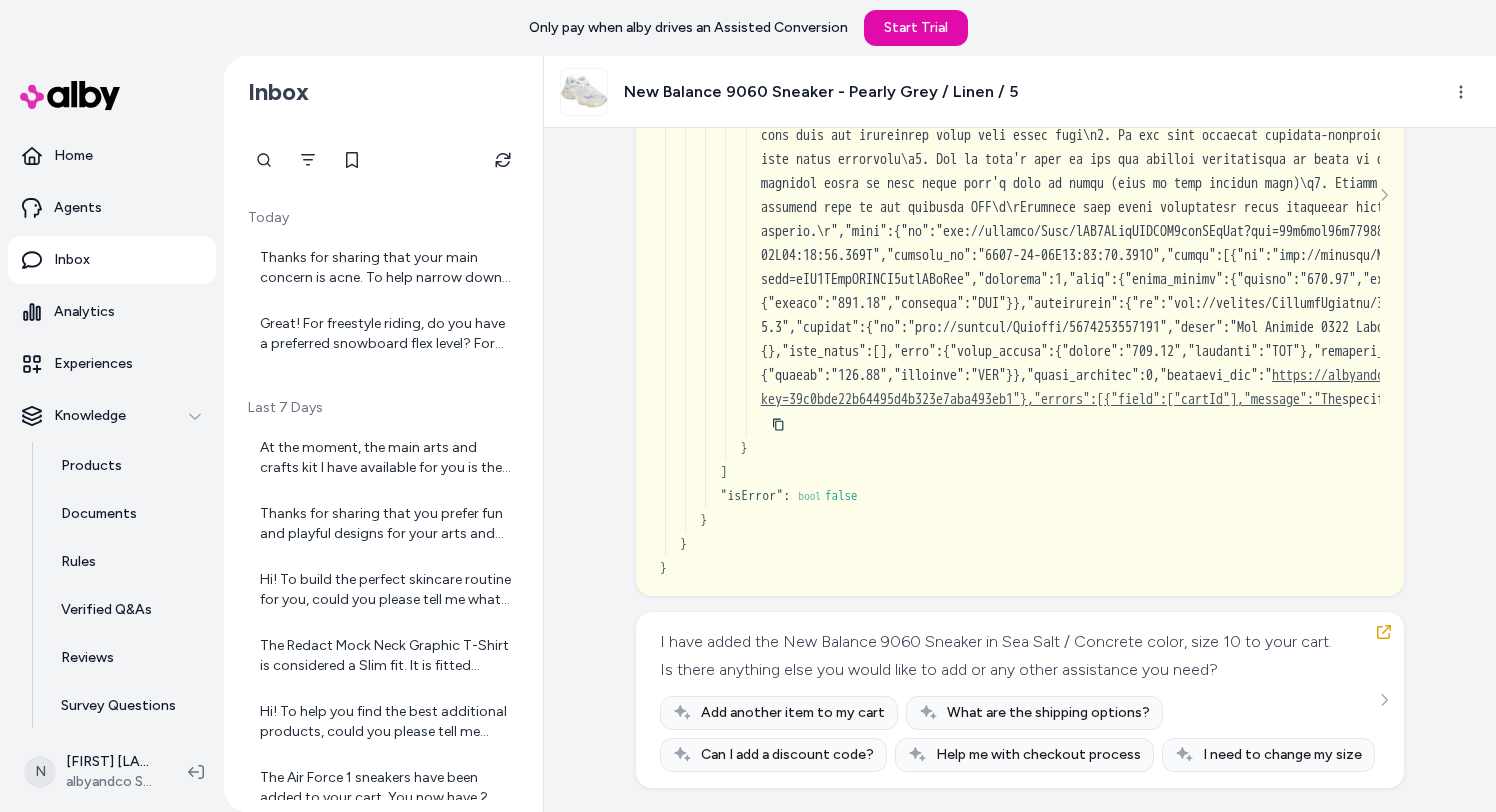 scroll, scrollTop: 4883, scrollLeft: 0, axis: vertical 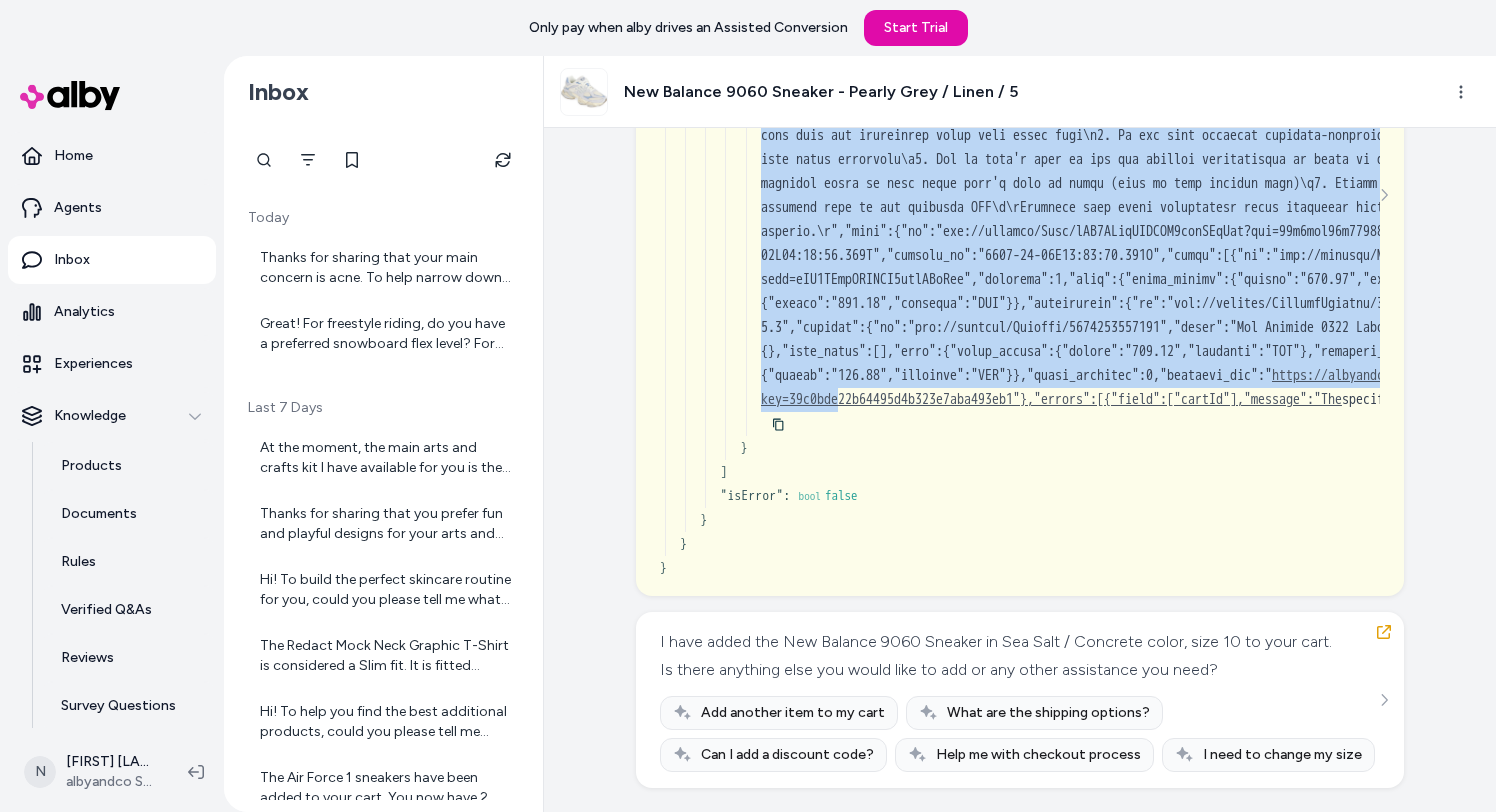 drag, startPoint x: 754, startPoint y: 256, endPoint x: 851, endPoint y: 556, distance: 315.29193 